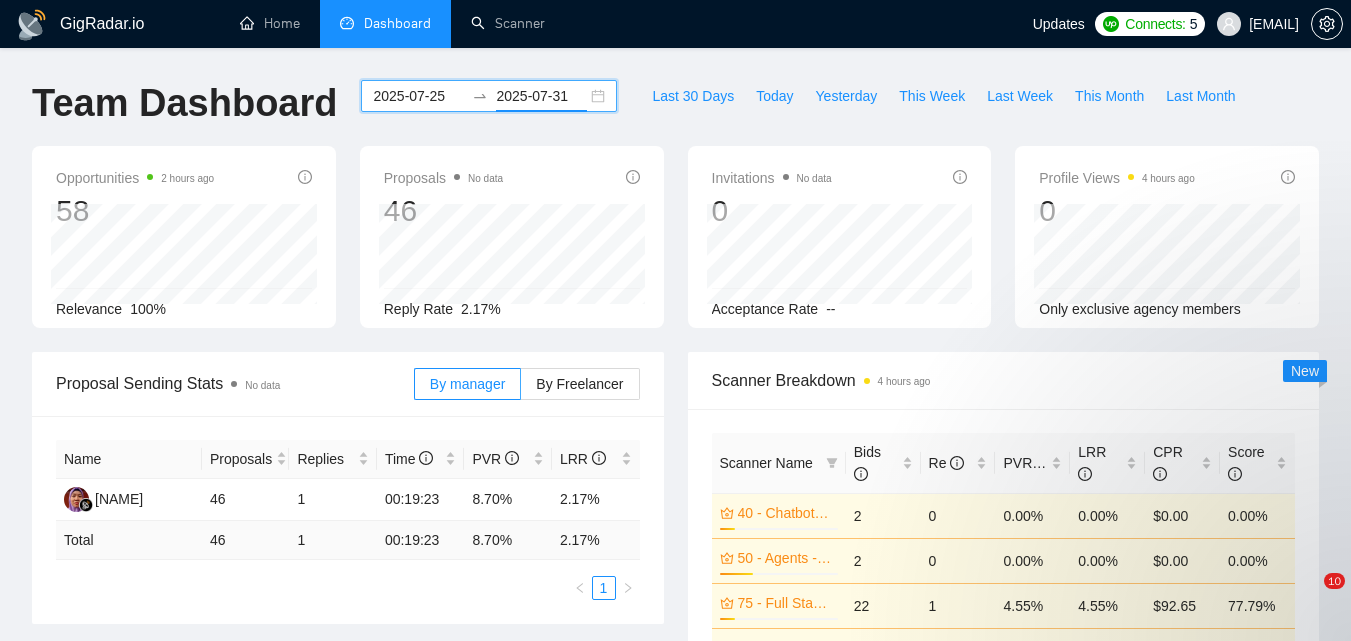 scroll, scrollTop: 676, scrollLeft: 0, axis: vertical 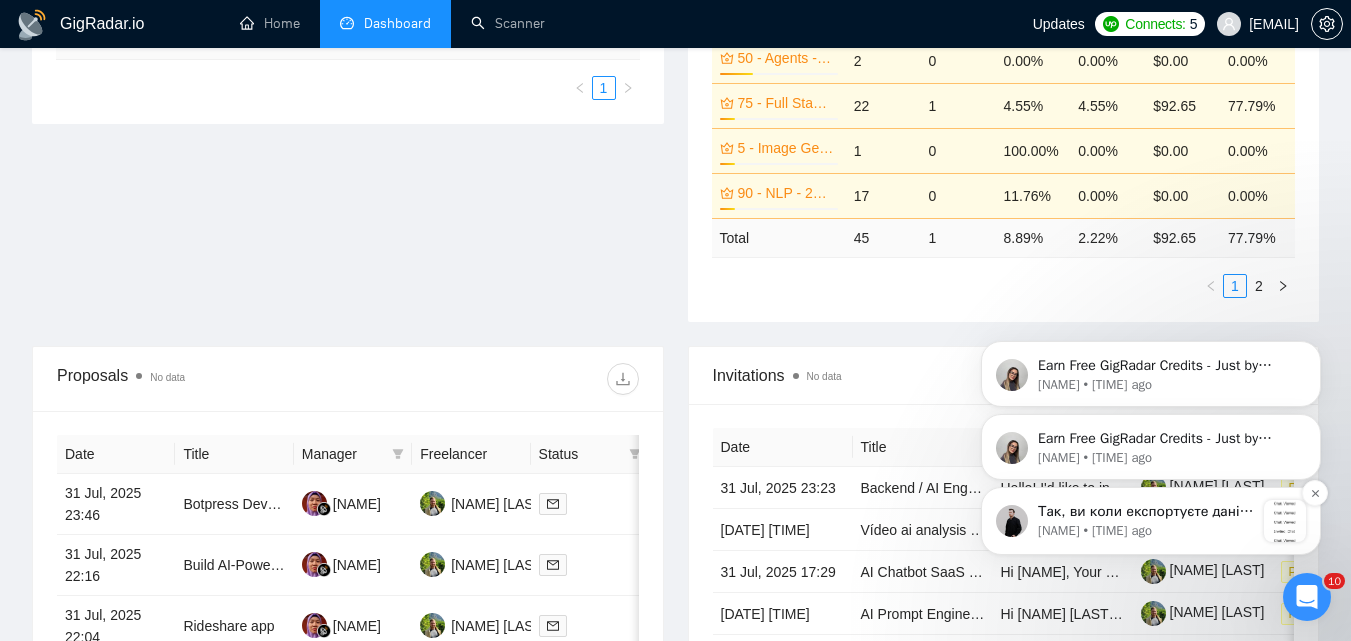 click on "Так, ви коли експортуєте дані через файл, то в колонці зі статусом буде присутній "Invited", по якому можна сортувати. Наприклад: [NAME] • [TIME]" at bounding box center [1151, 521] 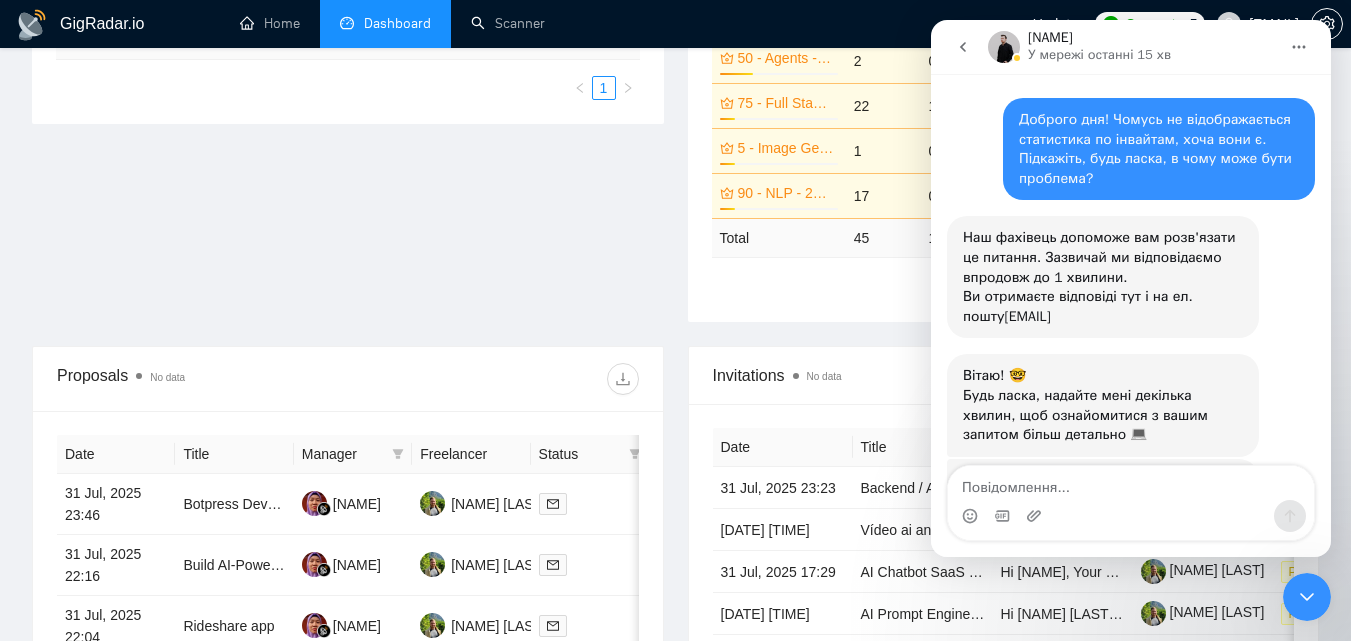 scroll, scrollTop: 3, scrollLeft: 0, axis: vertical 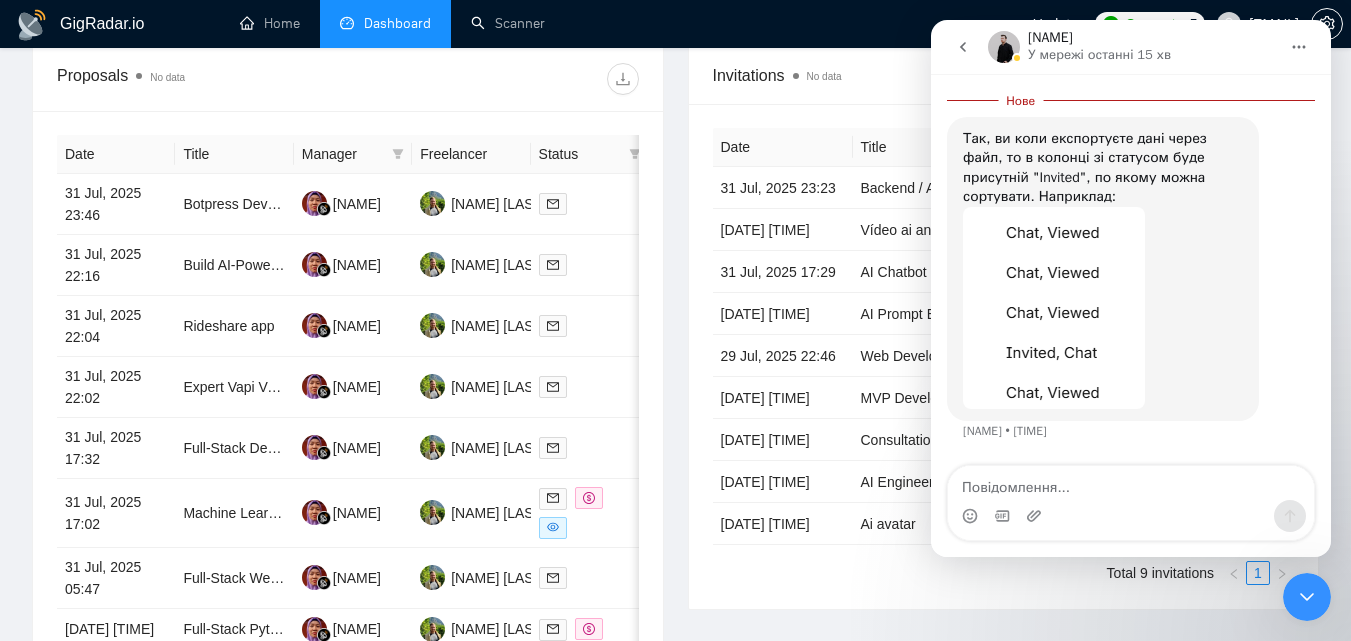 click at bounding box center (1131, 483) 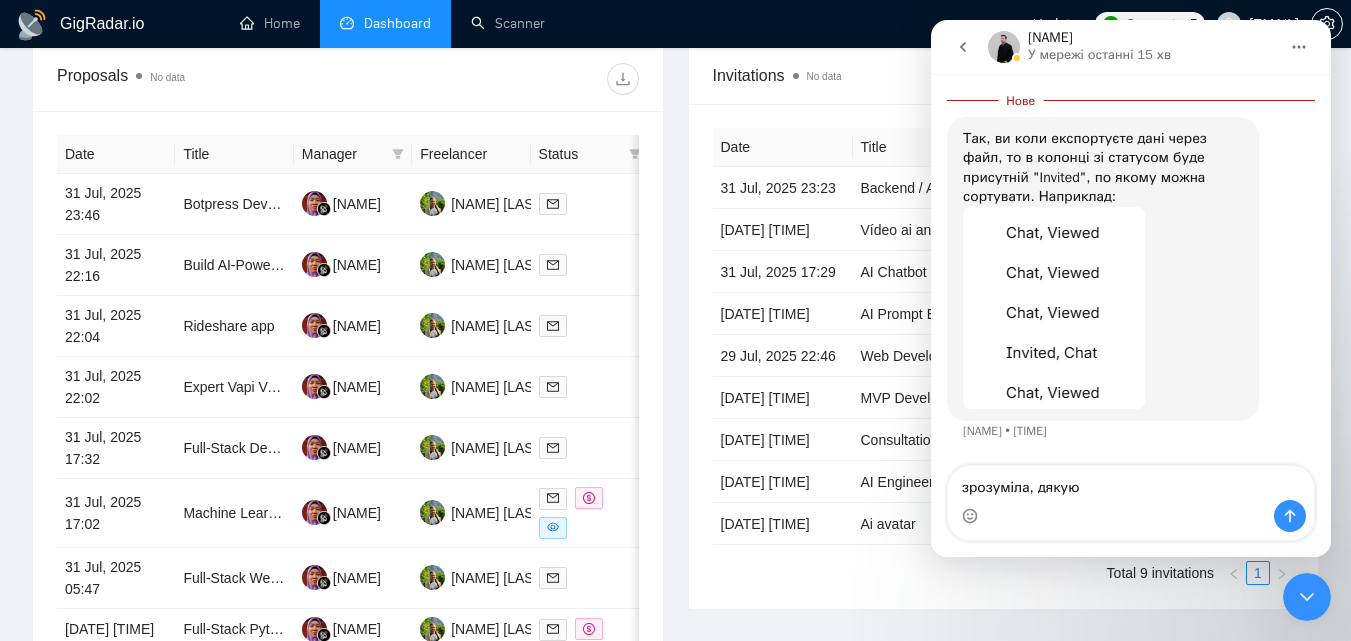 type on "зрозуміла, дякую)" 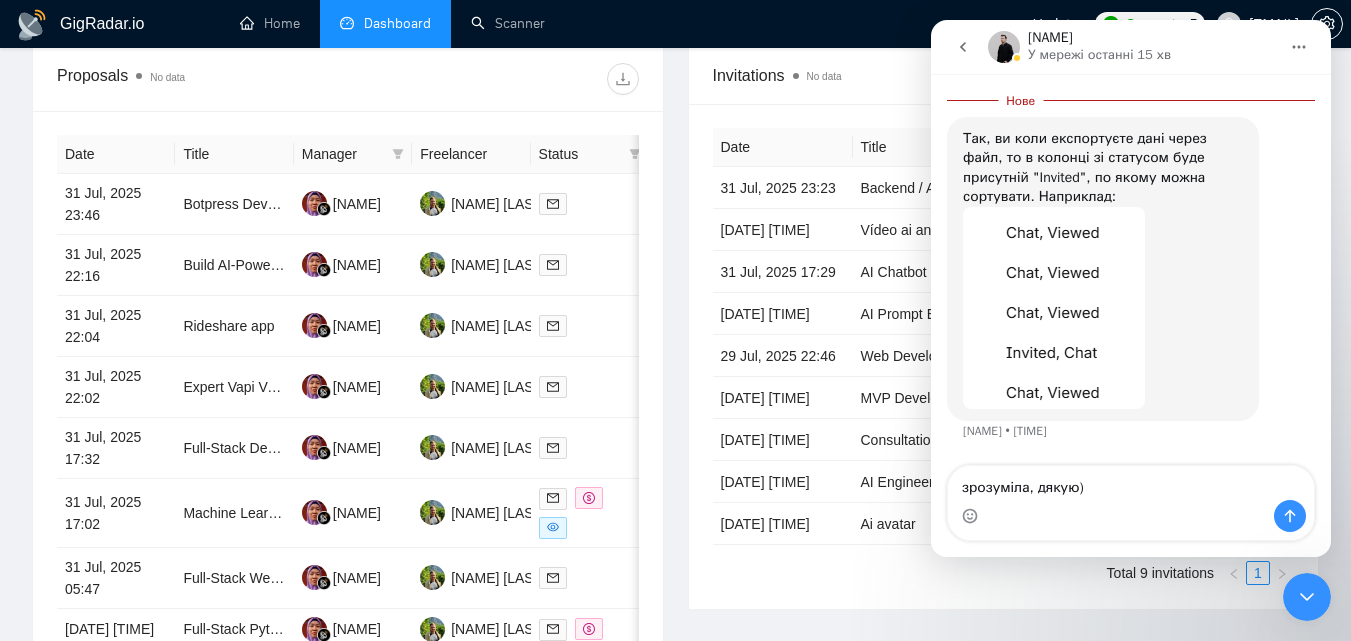 type 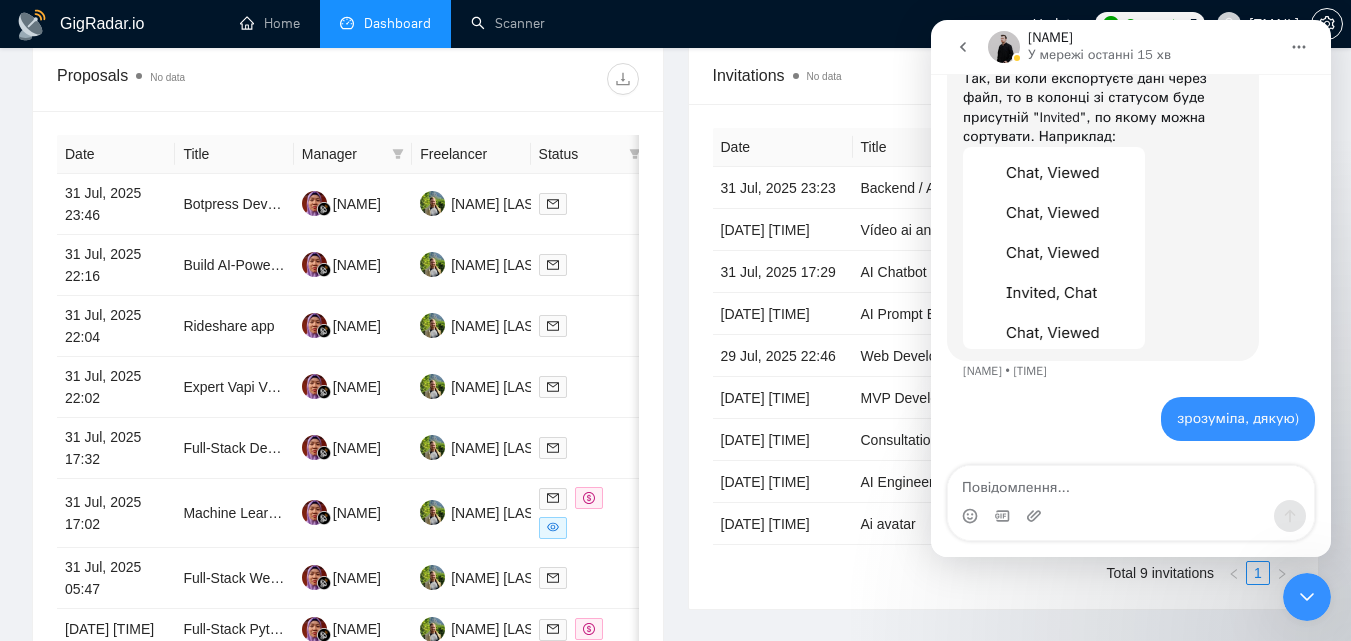 scroll, scrollTop: 1405, scrollLeft: 0, axis: vertical 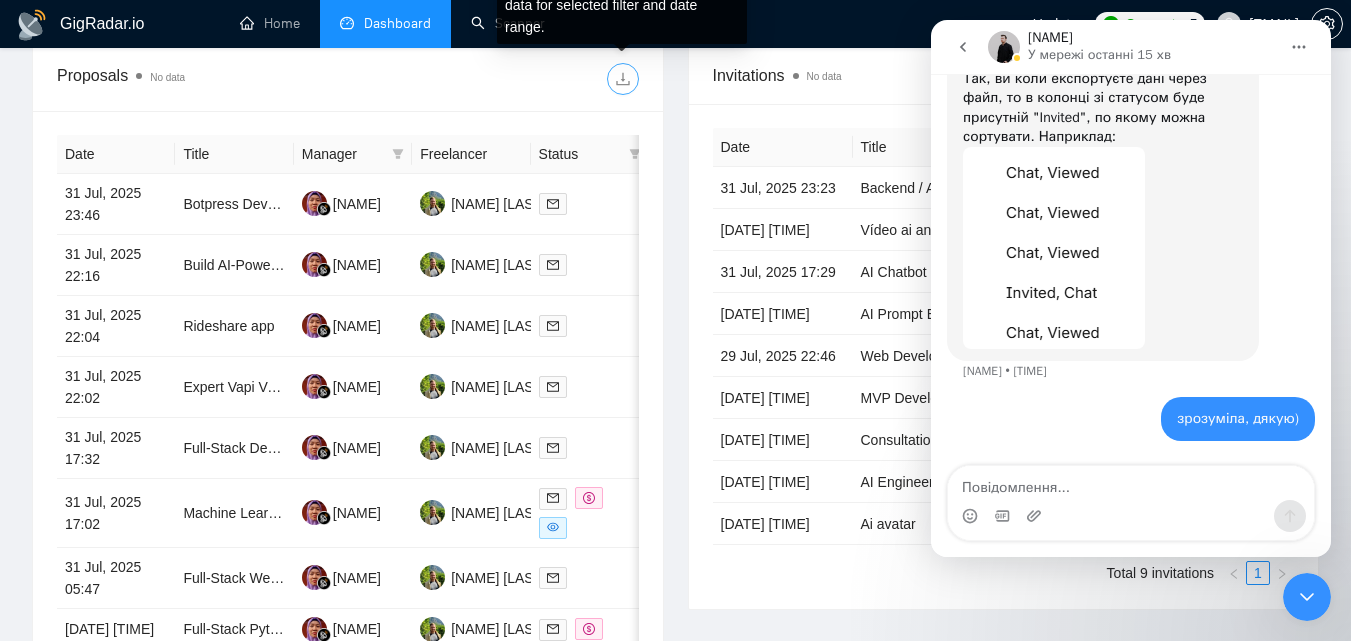 click 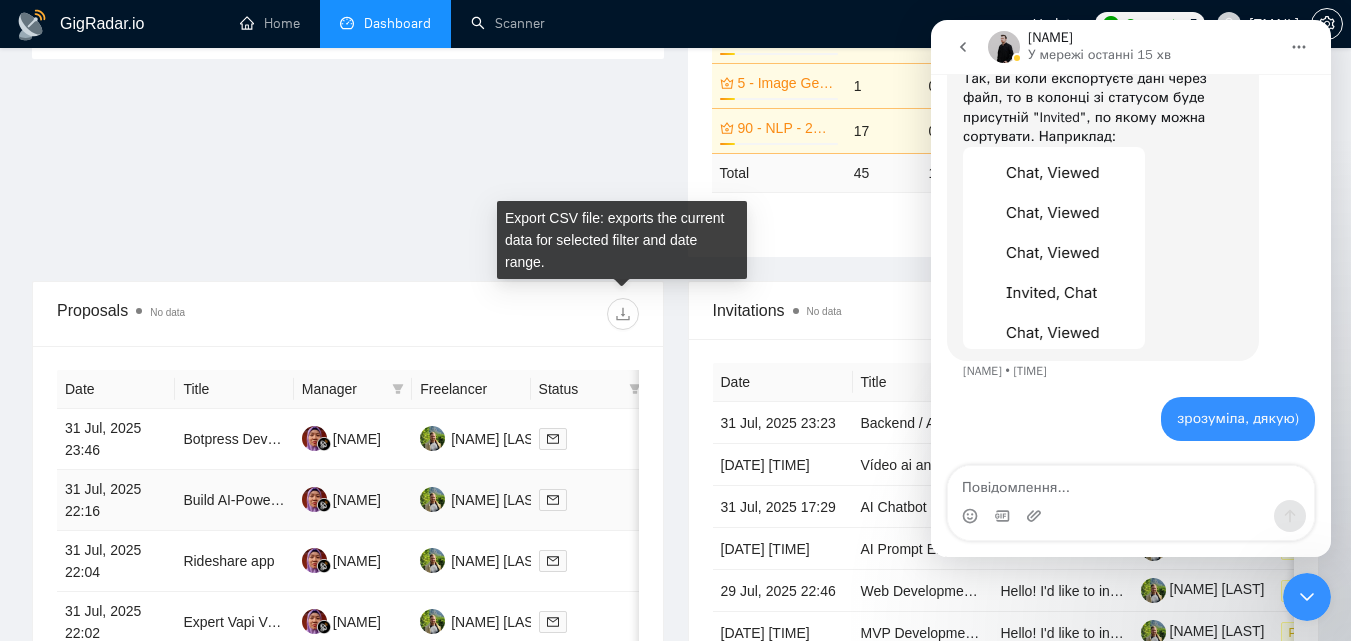 scroll, scrollTop: 600, scrollLeft: 0, axis: vertical 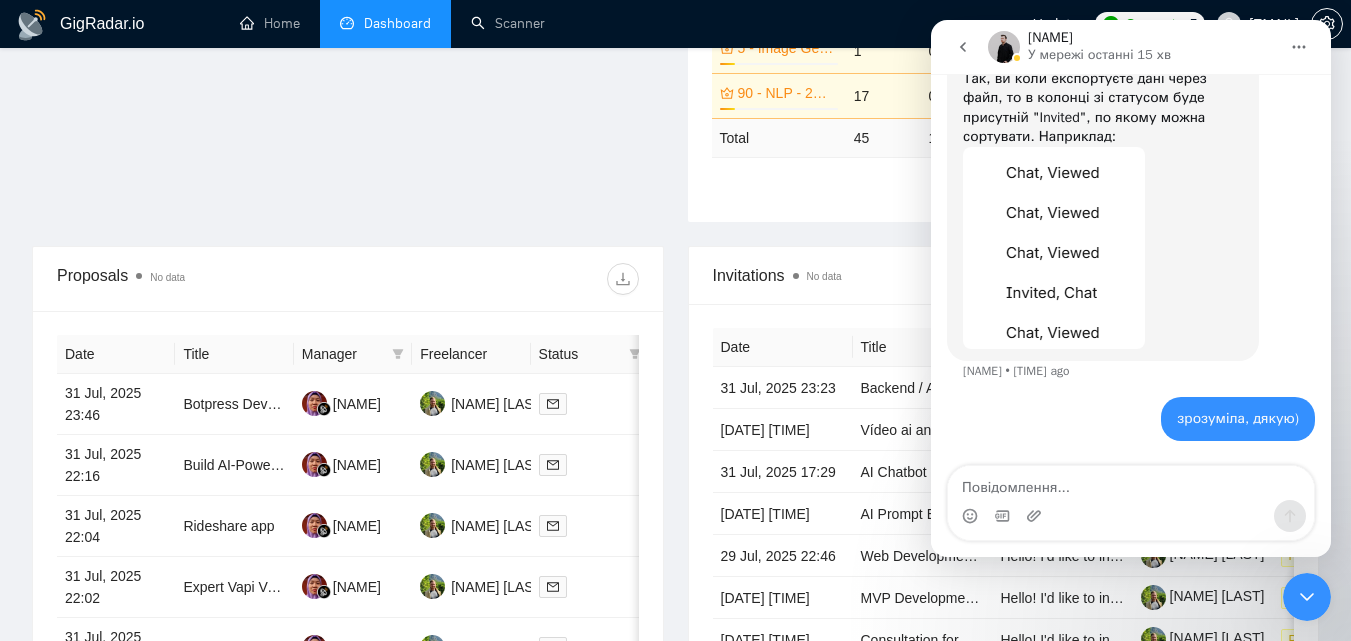 click at bounding box center (1307, 597) 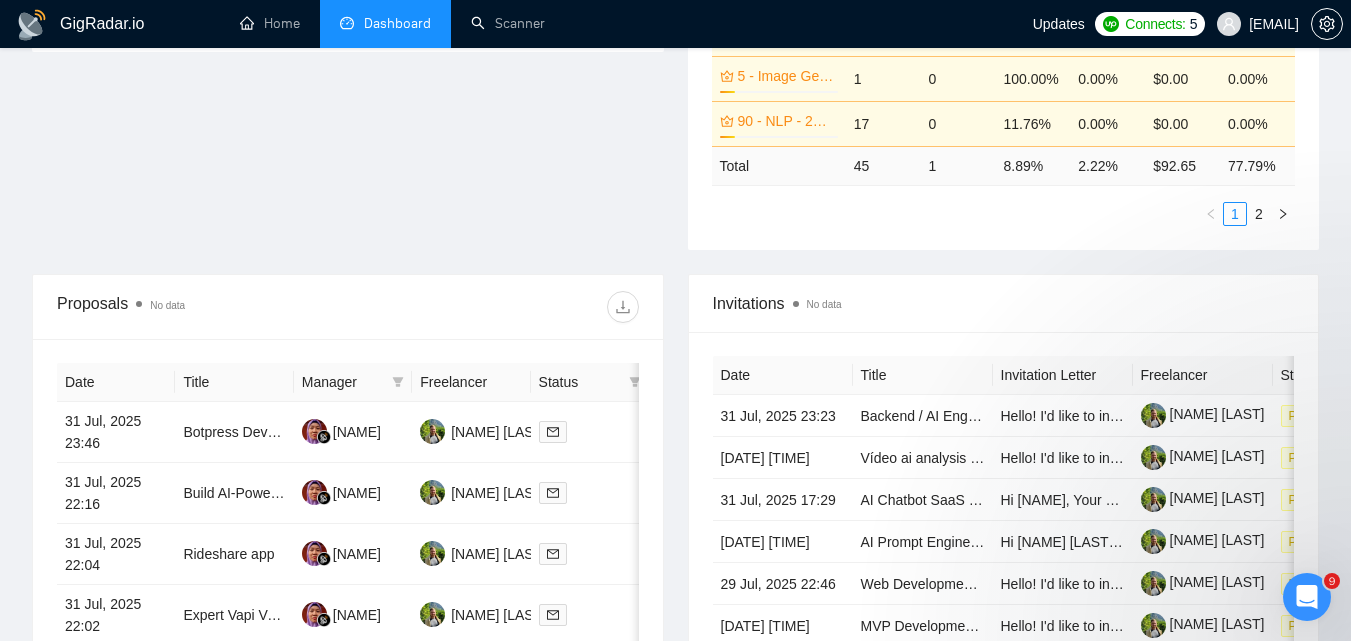 scroll, scrollTop: 200, scrollLeft: 0, axis: vertical 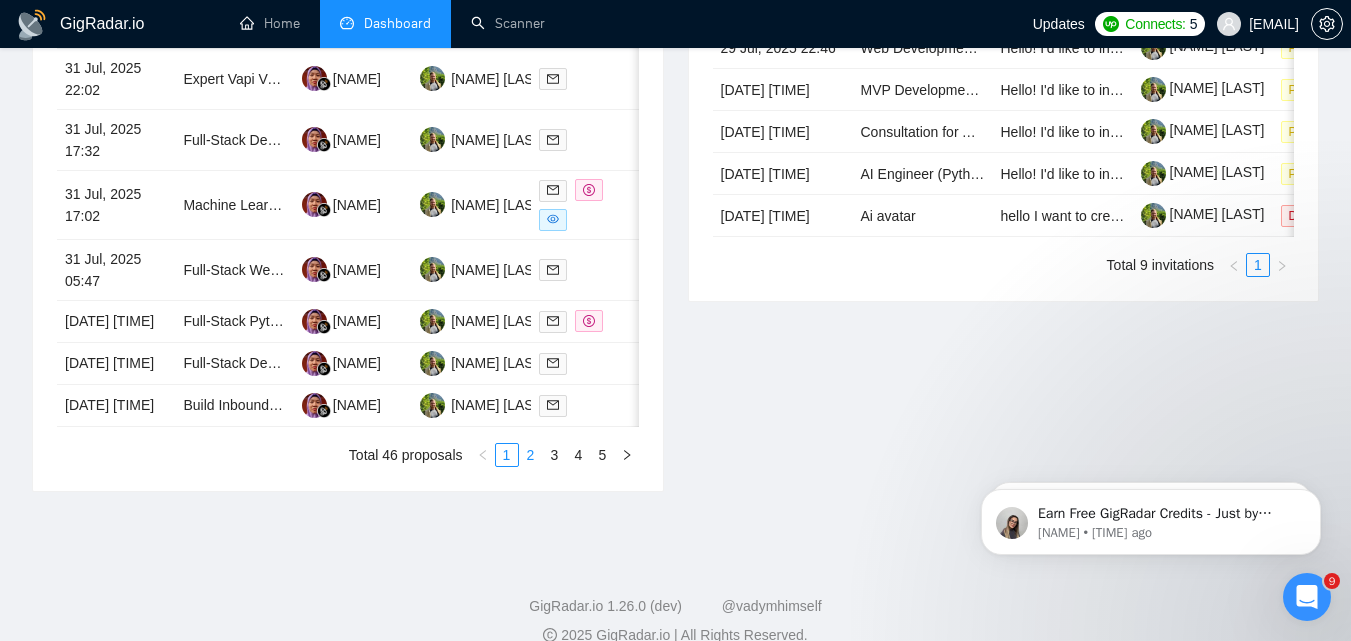 click on "2" at bounding box center [531, 455] 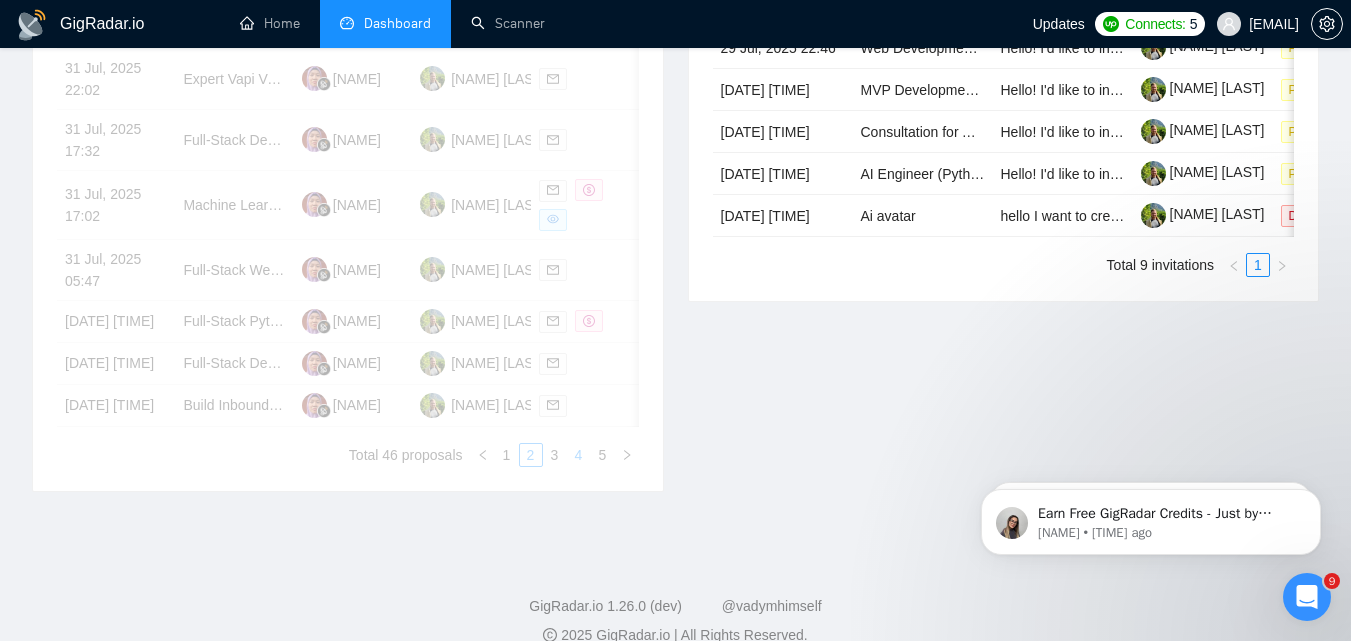 click on "Date Title Manager Freelancer Status               [DATE] [TIME] Botpress Developer Needed for Knowledgebase Chatbot [NAME] [NAME] [DATE] [TIME] Build AI-Powered Web-Based Reporting Dashboard with User-Specific Menus and Excel Export [NAME] [NAME] [DATE] [TIME] Rideshare app [NAME] [NAME] [DATE] [TIME] Expert Vapi Voice AI & n8n Integrator for Real Estate Brokerage Assistants [NAME] [NAME] [DATE] [TIME] Full-Stack Developer Needed for Supabase & Next.js Project [NAME] [NAME] [DATE] [TIME] Machine Learning Engineer for Lora Training and Flux Optimization [NAME] [NAME] [DATE] [TIME] Full-Stack Web Development Team Needed to Build an E-Commerce Store from Scratch [NAME] [NAME] [DATE] [TIME] Full-Stack Python Developer for WebApp MVP – (Python + Next.js + PostgreSQL) [NAME] [NAME] [DATE] [TIME] Full-Stack Developer (React / Node.js) 1 2 3 4 5" at bounding box center (348, 147) 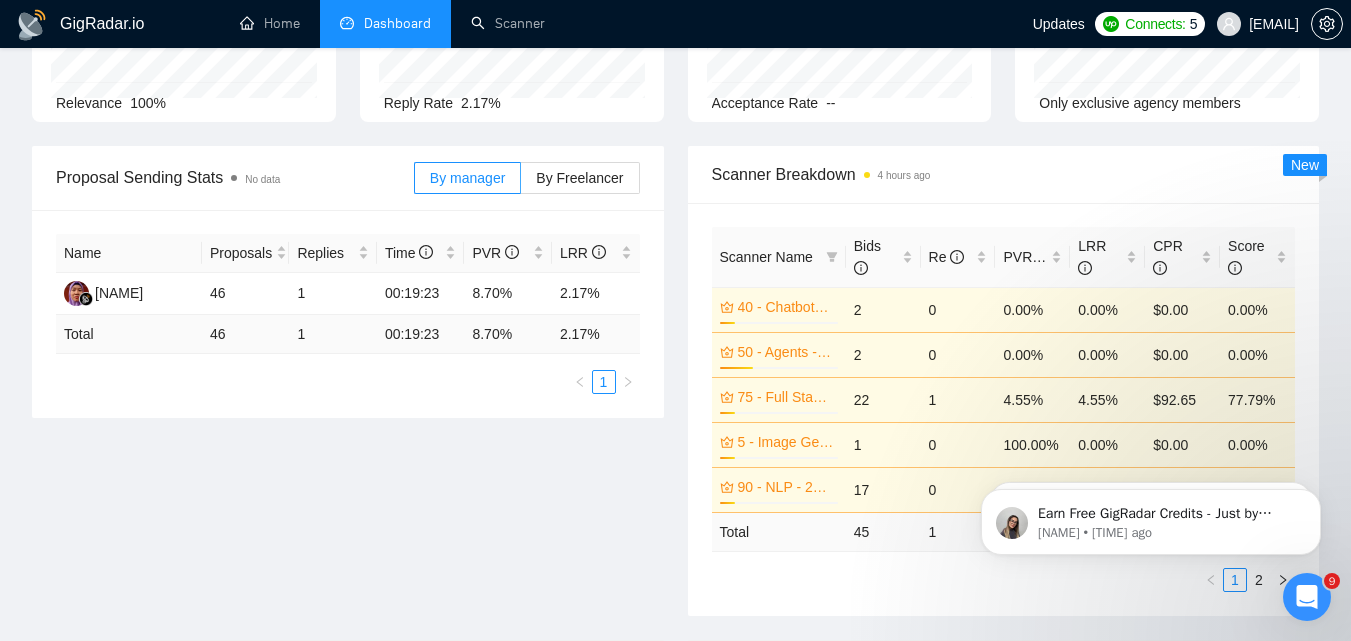 scroll, scrollTop: 8, scrollLeft: 0, axis: vertical 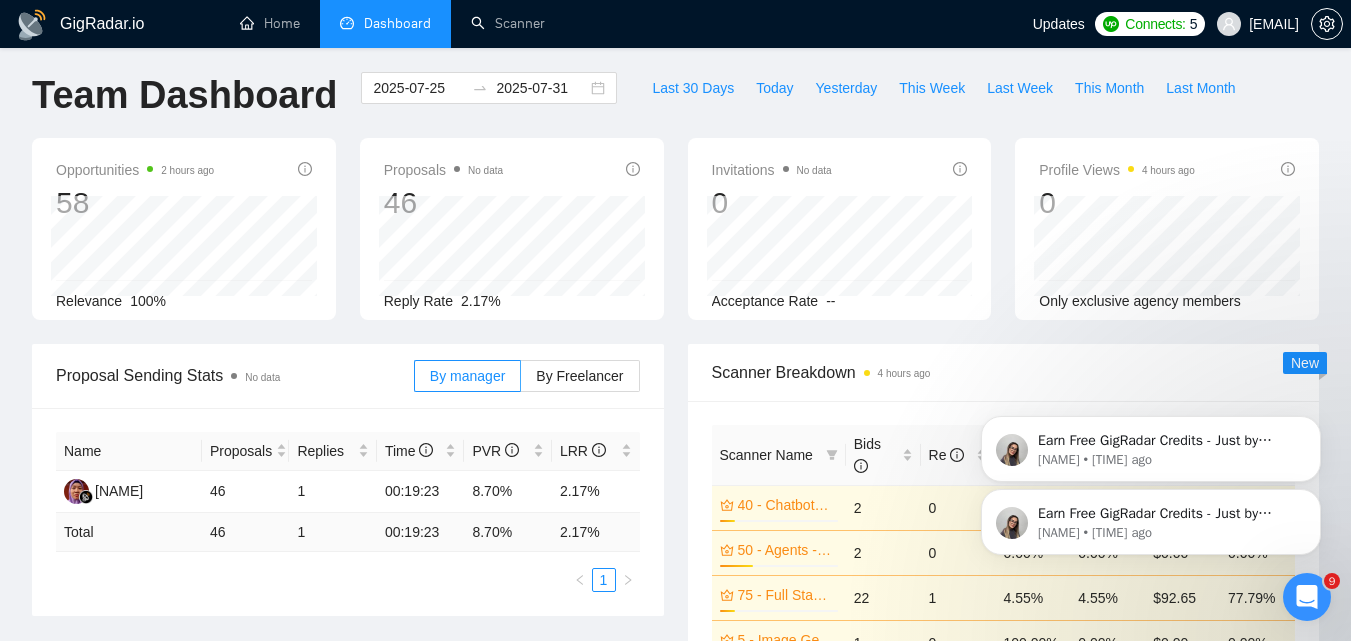 click 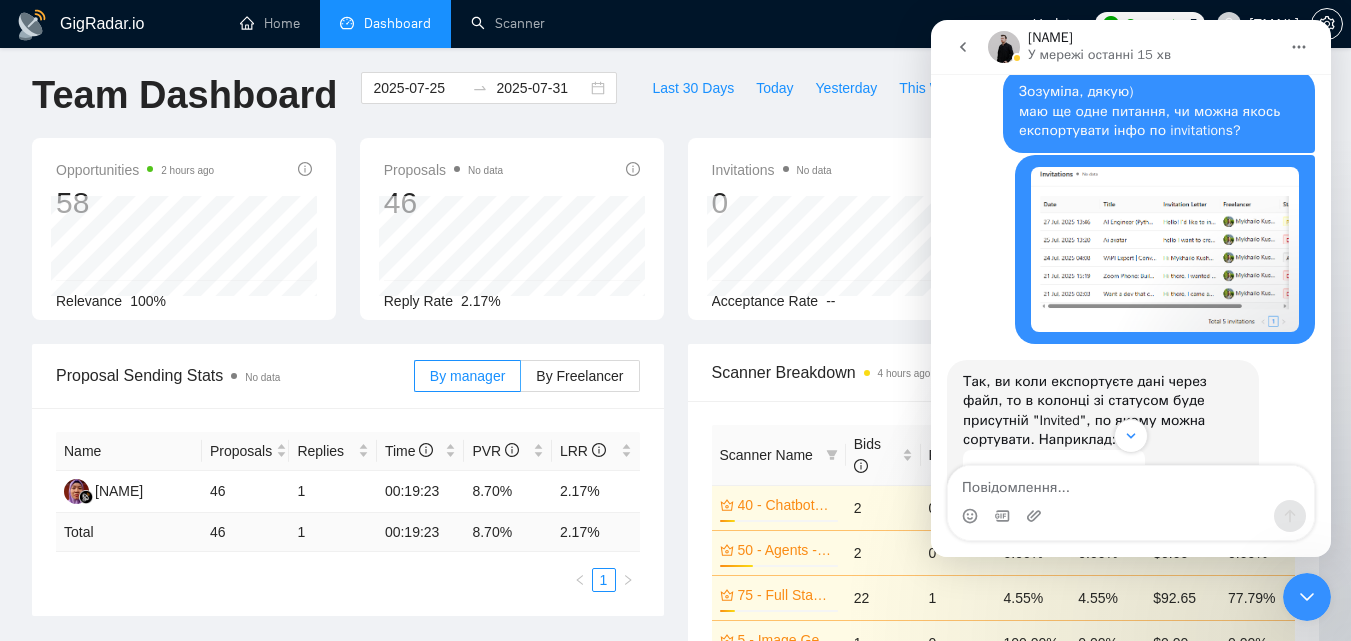 scroll, scrollTop: 1405, scrollLeft: 0, axis: vertical 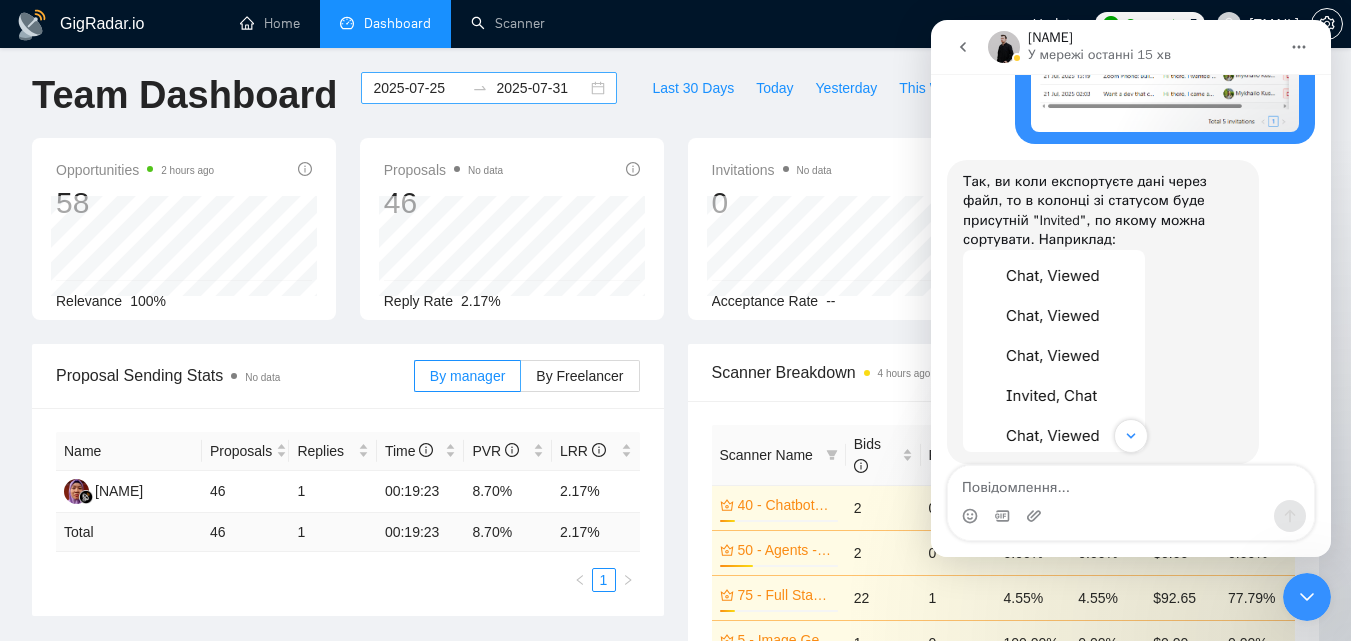 click on "2025-07-25 2025-07-31" at bounding box center [489, 88] 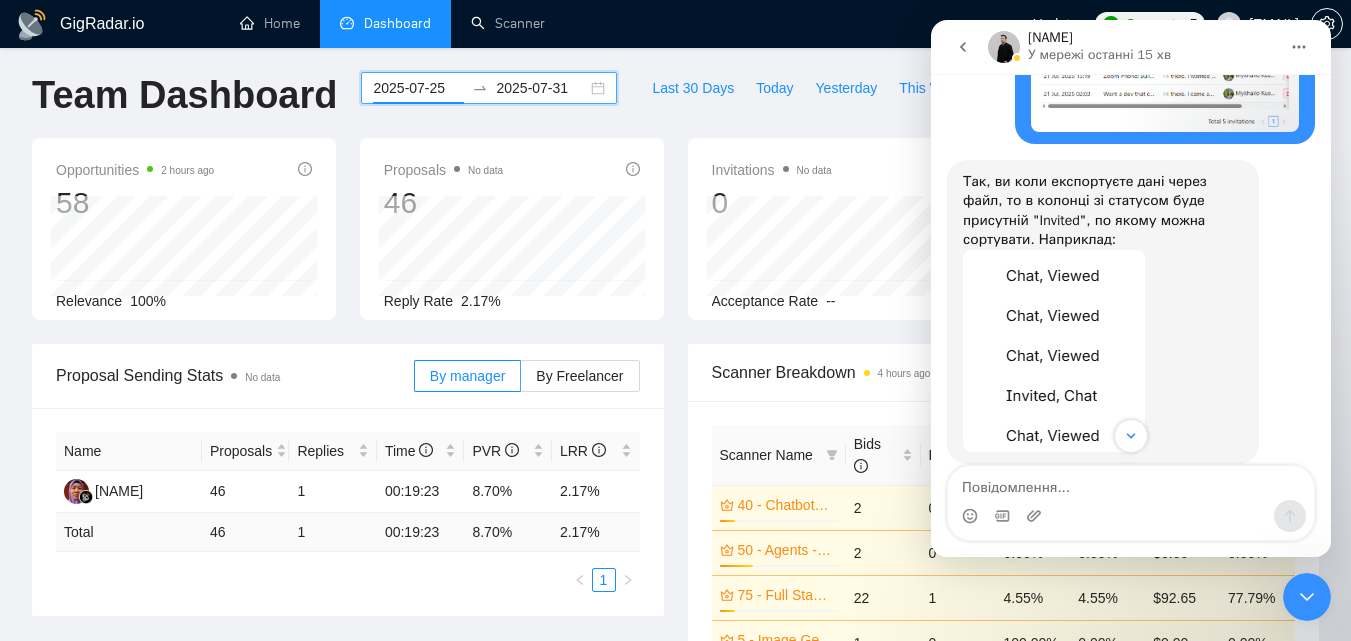 click on "2025-07-31" at bounding box center (541, 88) 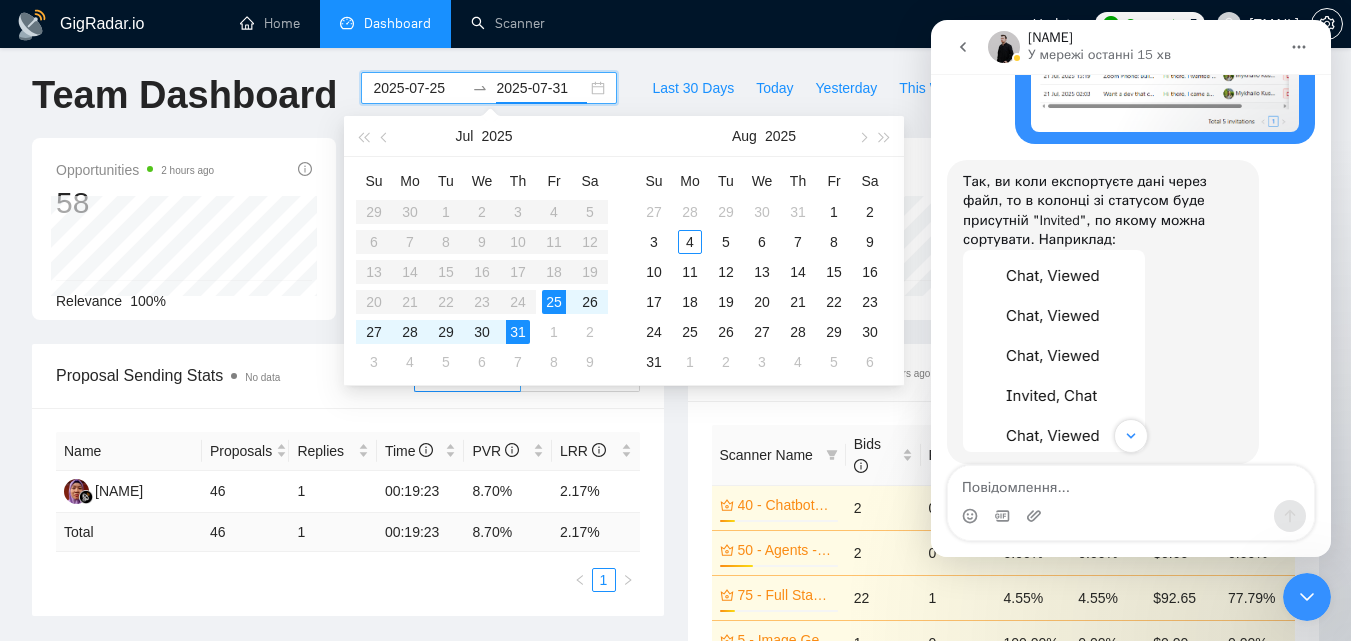 click on "2025-07-25" at bounding box center (418, 88) 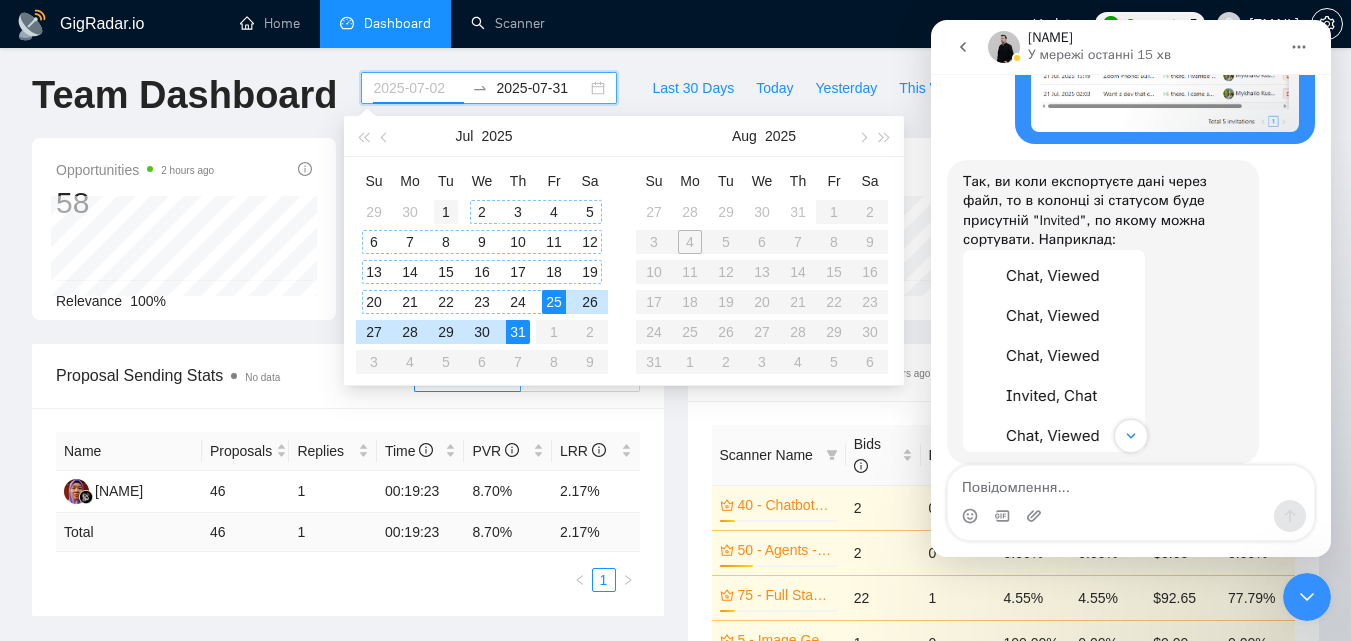 type on "2025-07-01" 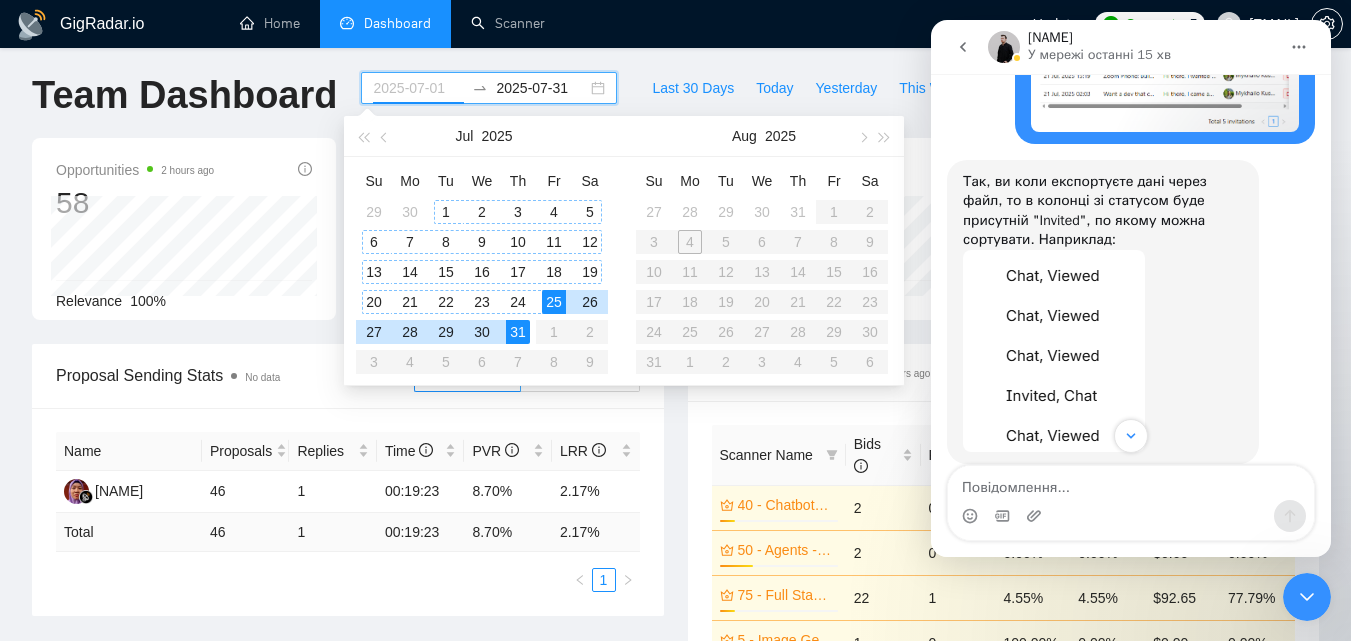 click on "1" at bounding box center [446, 212] 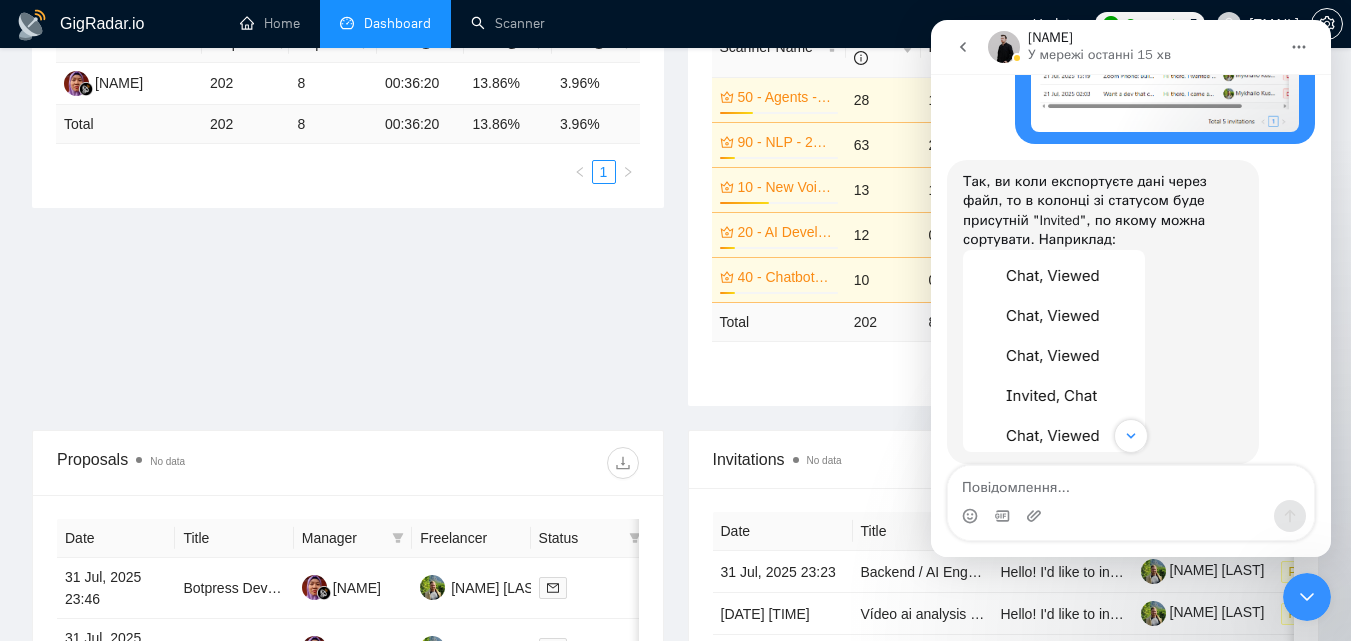 scroll, scrollTop: 708, scrollLeft: 0, axis: vertical 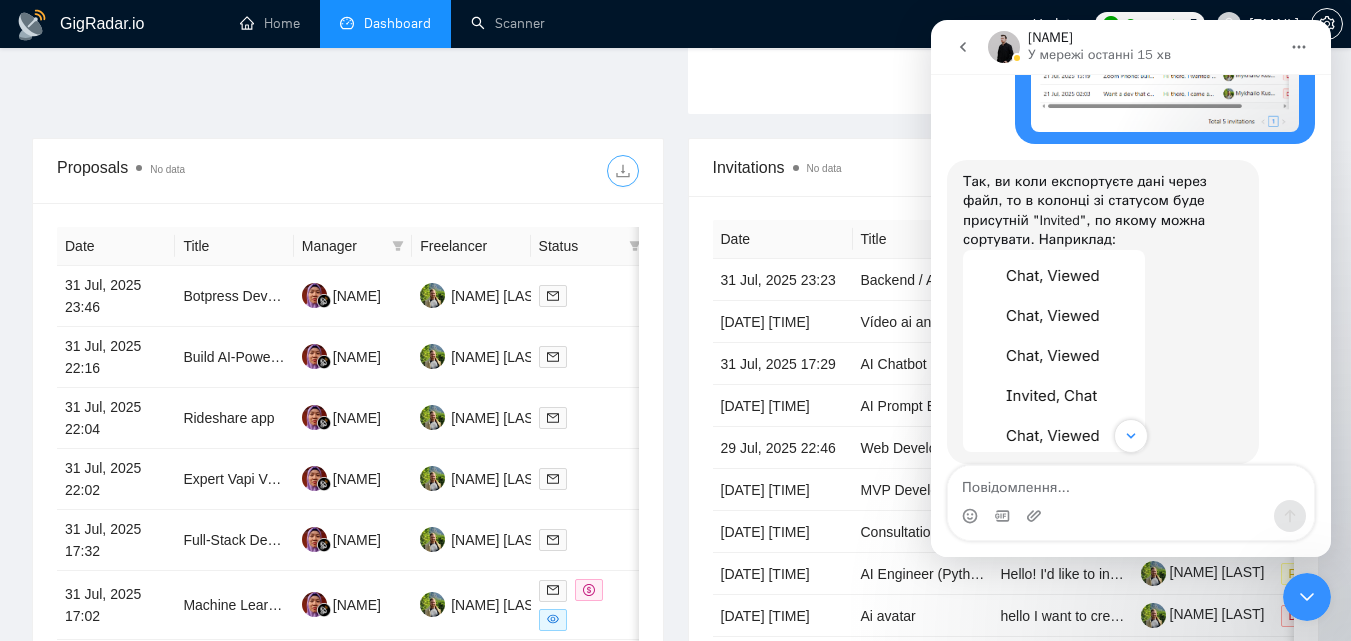 click at bounding box center (623, 171) 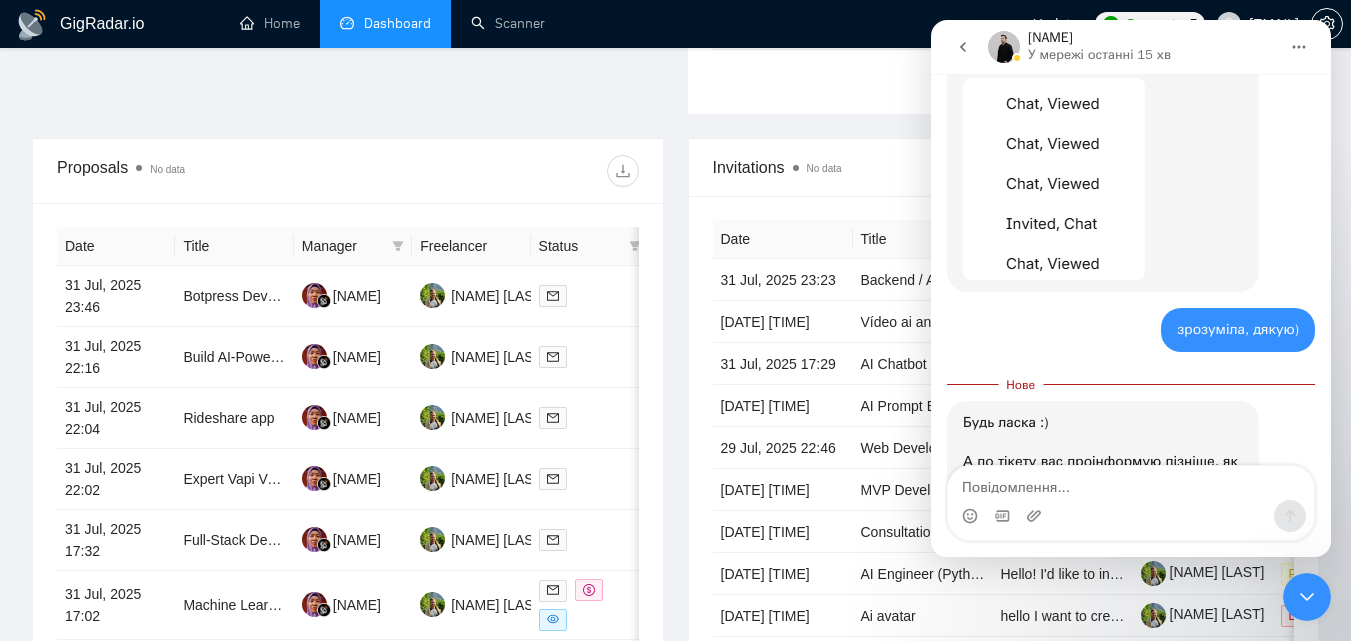 scroll, scrollTop: 1456, scrollLeft: 0, axis: vertical 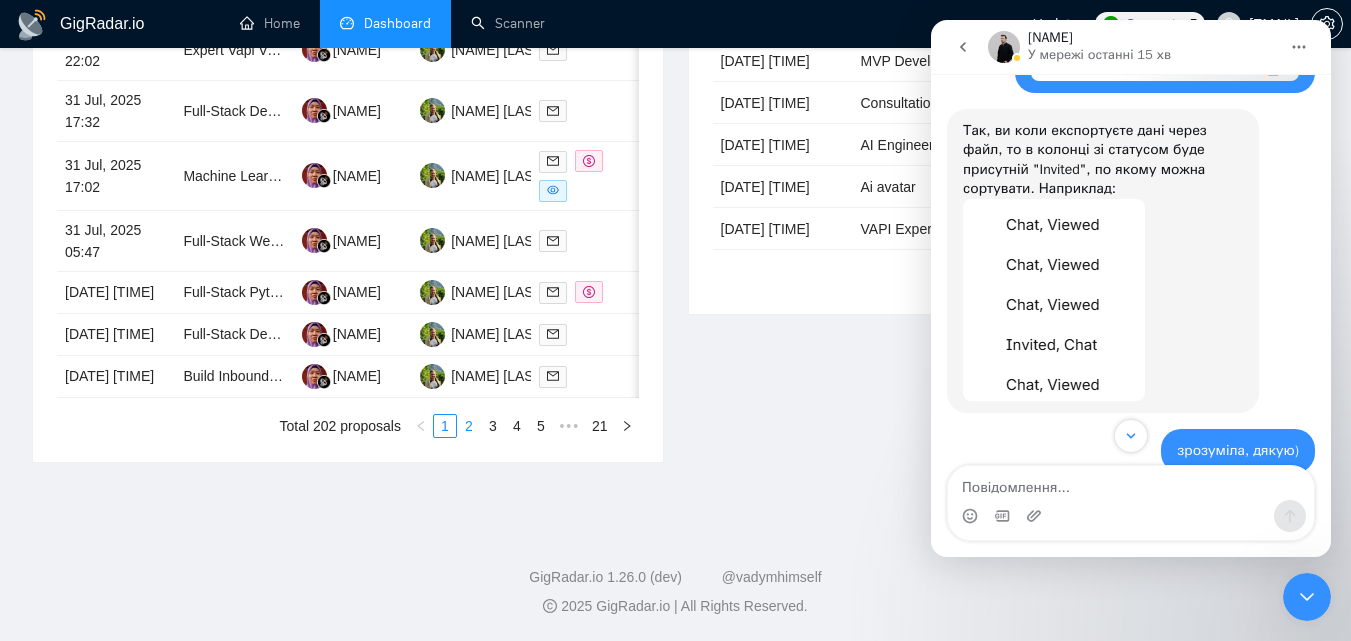 click on "2" at bounding box center [469, 426] 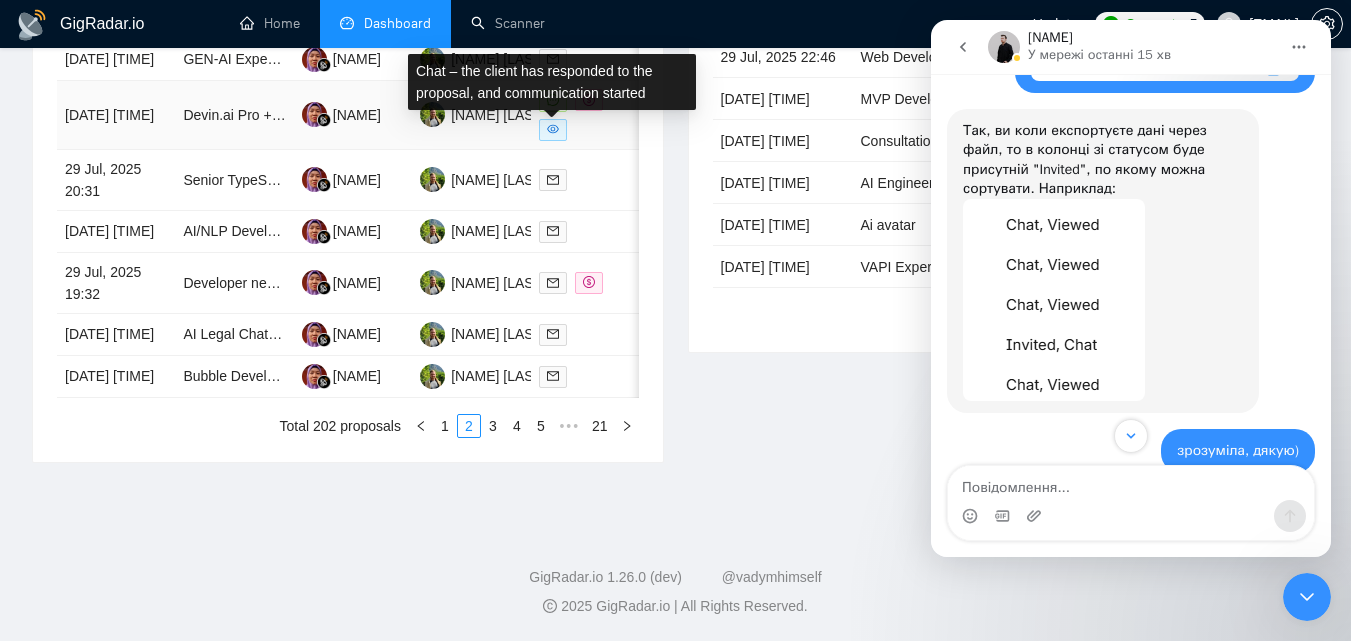 scroll, scrollTop: 1208, scrollLeft: 0, axis: vertical 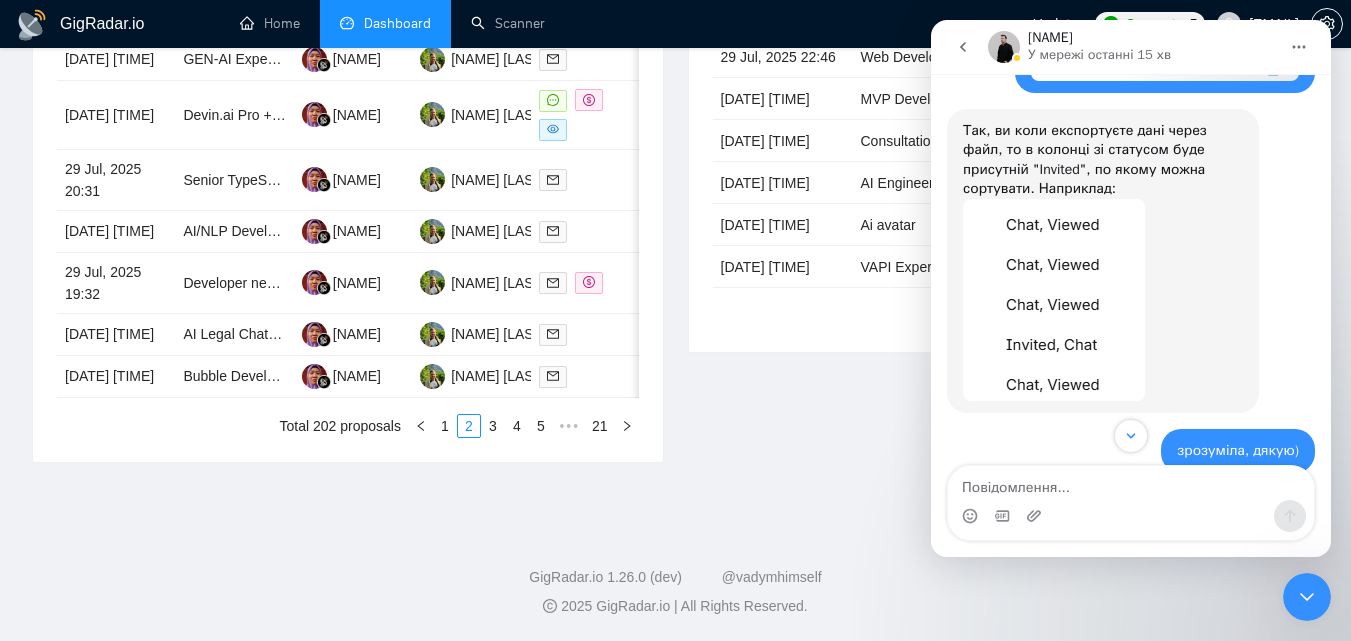 click on "Date Title Manager Freelancer Status               [DATE] [TIME] UPDATED OFFER - [PRICE] Python BLE + Whisper + Gemma 3n – 12-Hour Hackathon Sprint [NAME] [NAME] [DATE] [TIME] Full-Stack Developer with AI Expertise for HomeSync App [NAME] [NAME] [DATE] [TIME] Full Stack Developer |  Facility Scheduling Web Application/Database [NAME] [NAME] [DATE] [TIME] GEN-AI Expert with Automation expertise [NAME] [NAME] [DATE] [TIME] Devin.ai Pro + Full Stack Developer  - Spring Boot + Vue.js [NAME] [NAME] [DATE] [TIME] Senior TypeScript Fullstack Developer (Next.js App Router / tRPC) with 10+ years experience [NAME] [NAME] [DATE] [TIME] AI/NLP Developer to Build Multi-Channel Conversational AI (OpenAI + Zoho CRM + Twilio + Redis) [NAME] [NAME] [DATE] [TIME] Developer needed for MVP SaaS Product for Startup [NAME] [NAME] [DATE] [TIME] [NAME]" at bounding box center [348, 137] 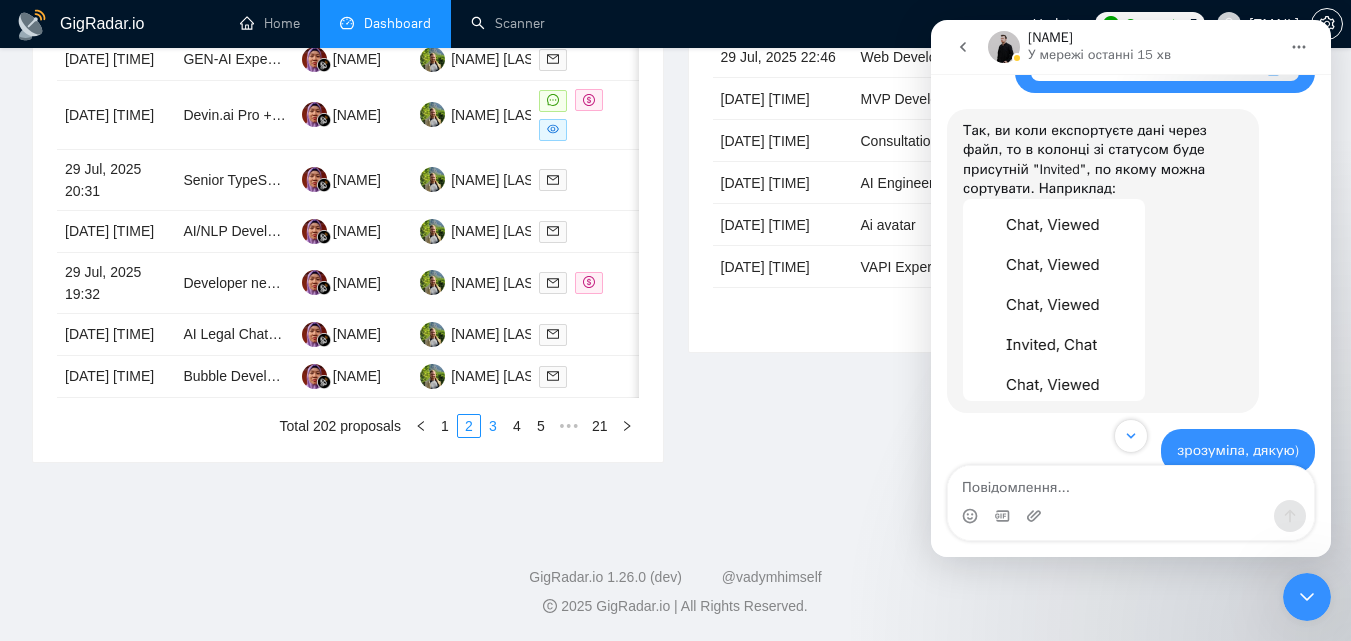 click on "3" at bounding box center (493, 426) 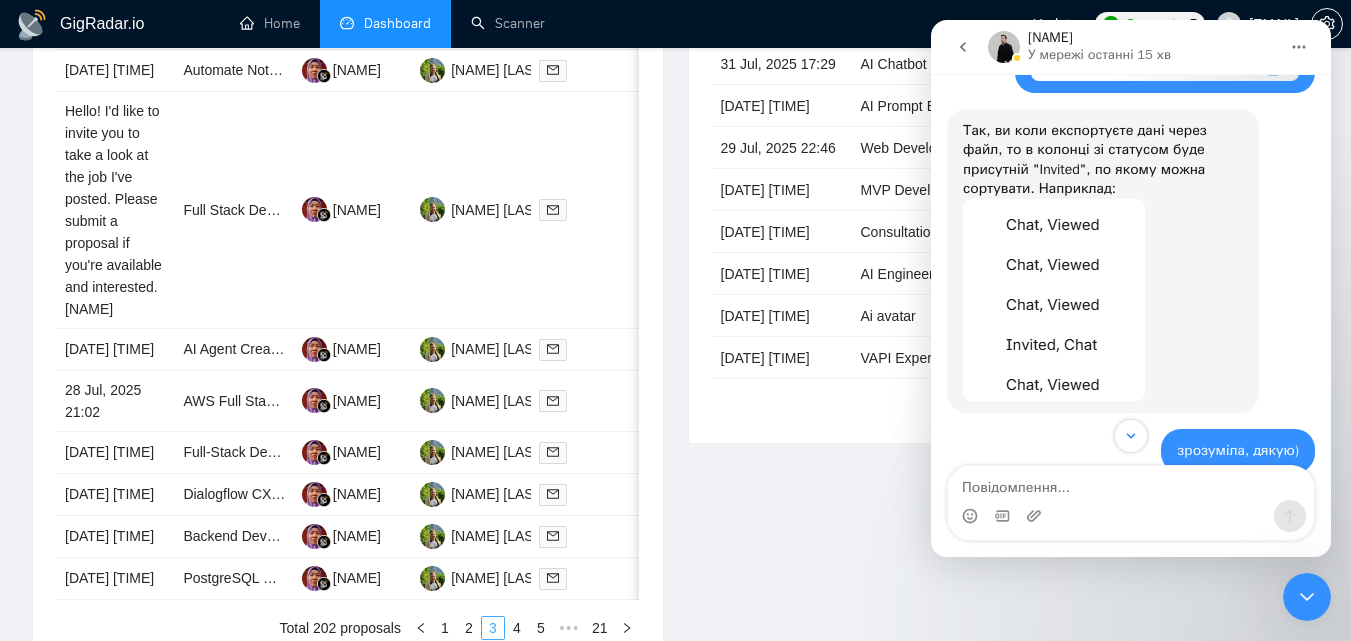 scroll, scrollTop: 1201, scrollLeft: 0, axis: vertical 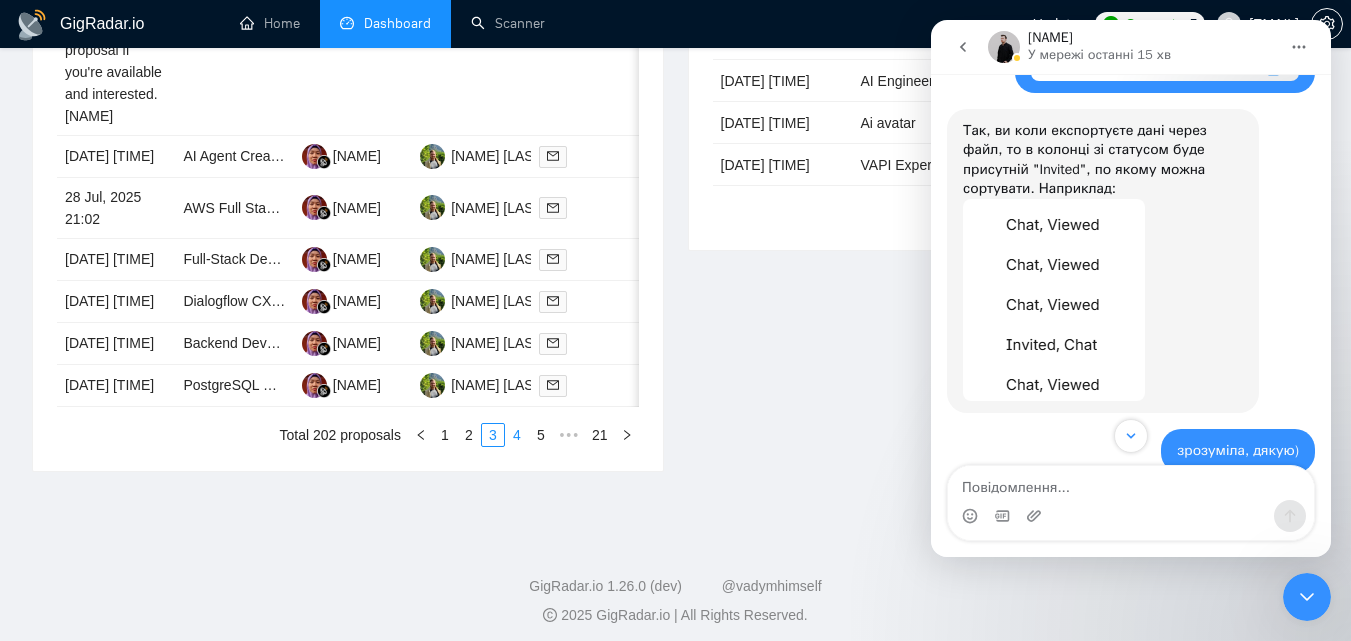 click on "4" at bounding box center (517, 435) 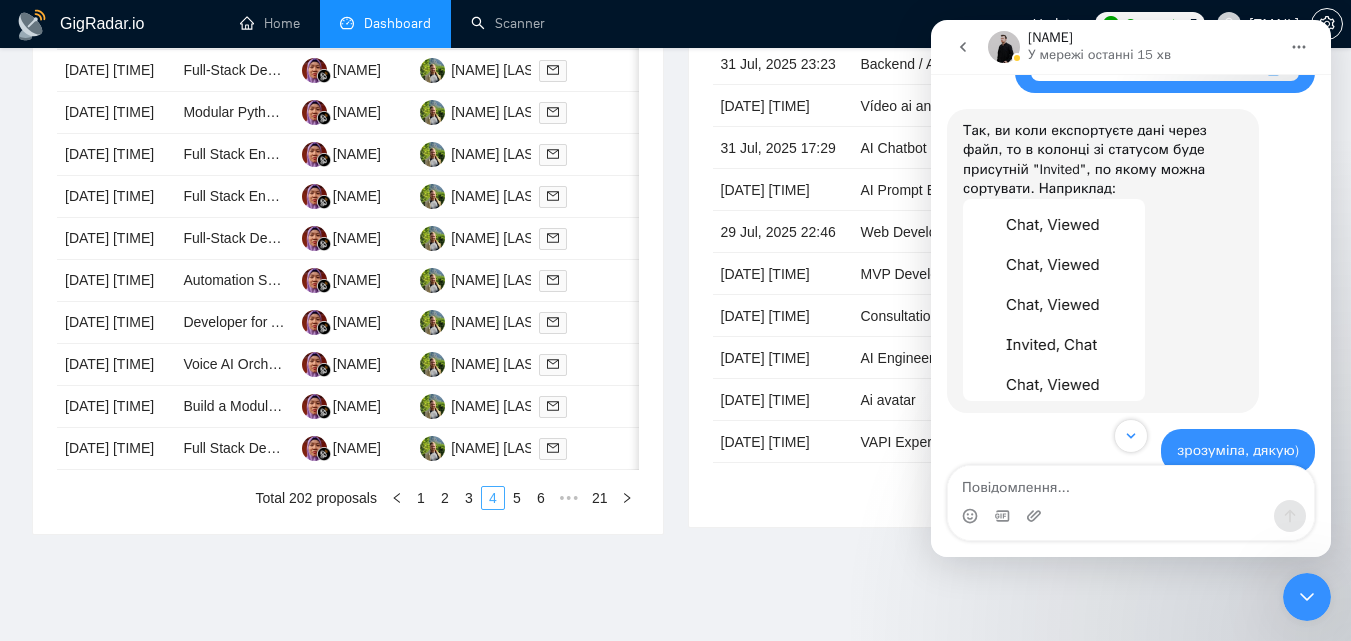 scroll, scrollTop: 1201, scrollLeft: 0, axis: vertical 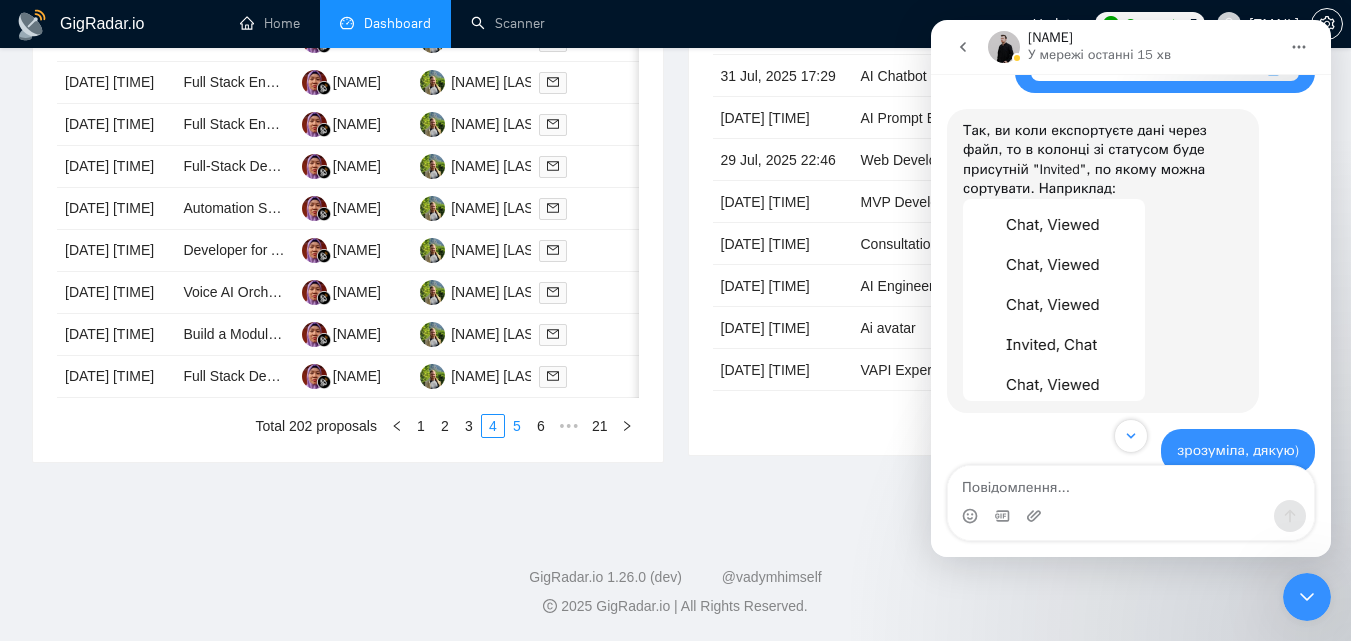 click on "5" at bounding box center [517, 426] 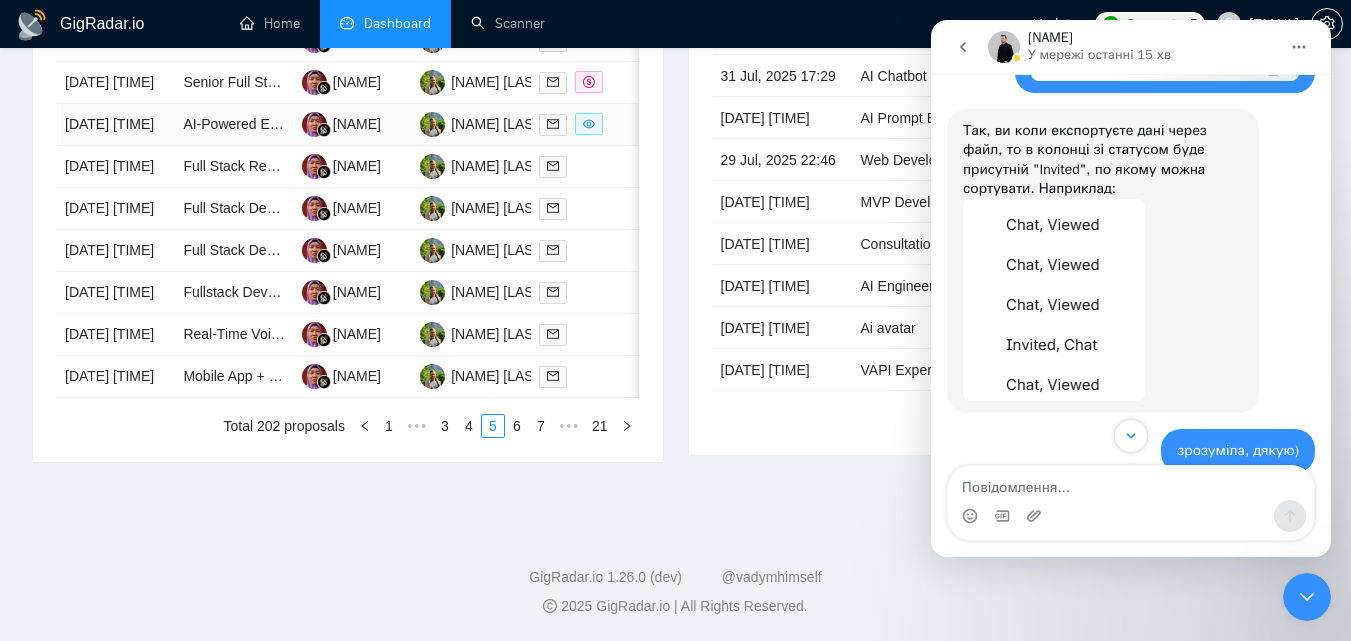 scroll, scrollTop: 1101, scrollLeft: 0, axis: vertical 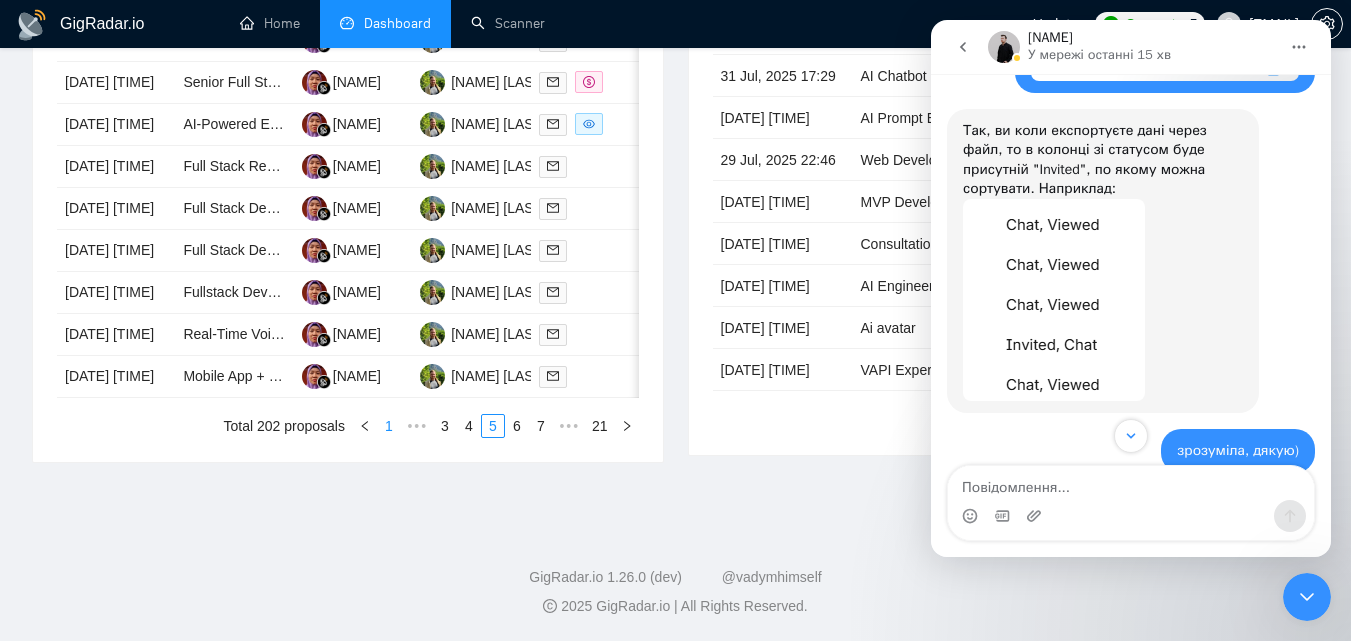 click on "1" at bounding box center [389, 426] 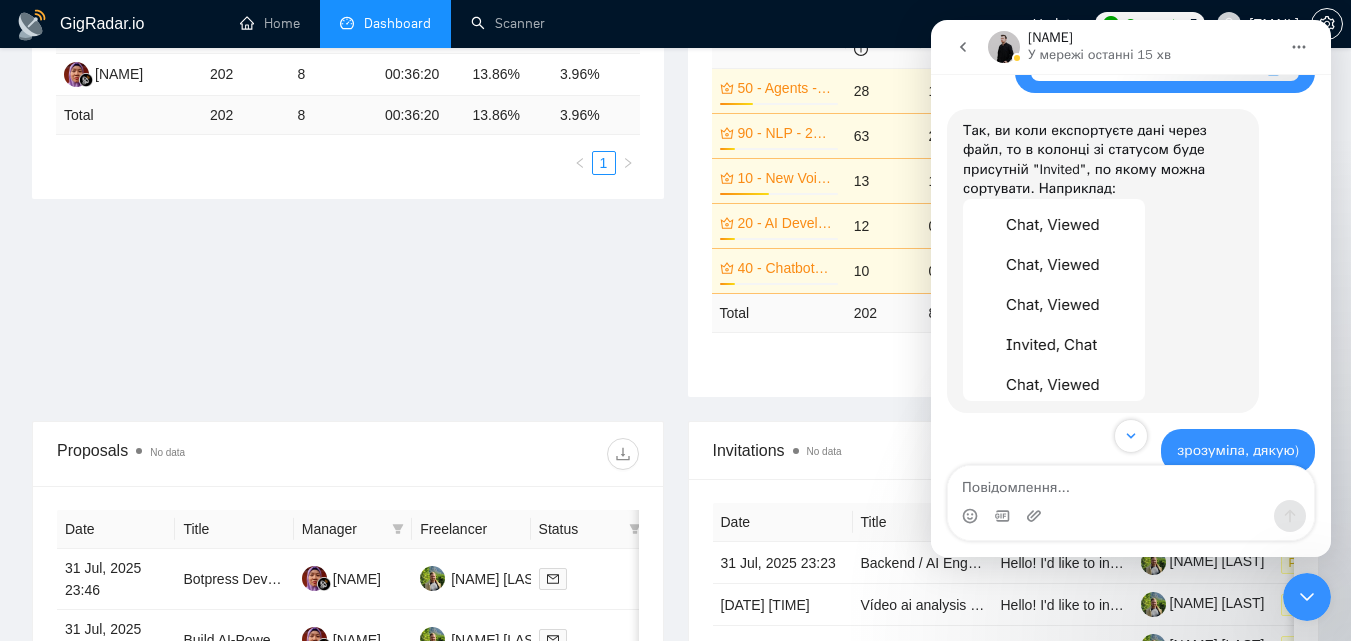 scroll, scrollTop: 408, scrollLeft: 0, axis: vertical 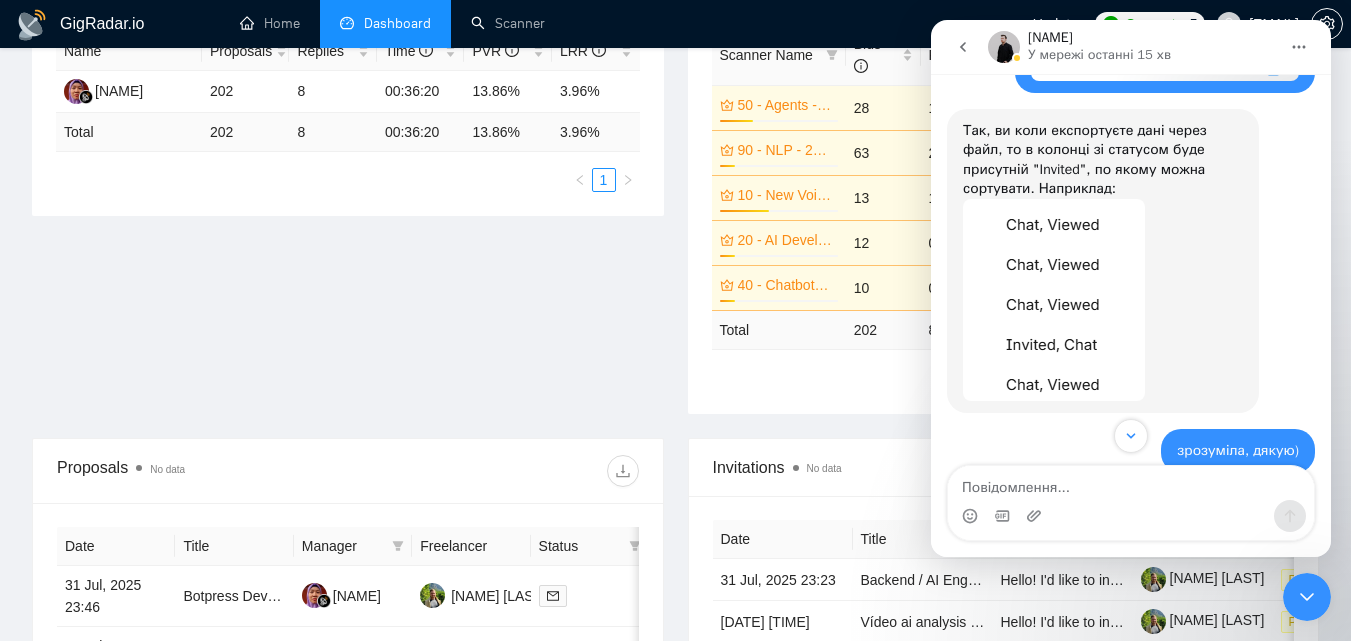 click on "Proposal Sending Stats No data By manager By Freelancer Name Proposals Replies Time PVR LRR [NAME] 202 8 00:36:20 13.86% 3.96% Total 202 8 00:36:20 13.86 % 3.96 % 1 Scanner Breakdown 4 hours ago Scanner Name Bids Re PVR LRR CPR Score 50 - Agents - 2025.01.18 28% 28 1 10.71% 3.57% $128.40 18.96% 90 - NLP - 2024.12.18 13% 63 2 20.63% 3.17% $137.90 25.13% 10 - New Voice - 2025.01.23 42% 13 1 7.69% 7.69% $62.65 43.11% 20 - AI Developer - 2025.03.03 13% 12 0 8.33% 0.00% $0.00 0.00% 40 - Chatbots - 2025.01.18 13% 10 0 10.00% 0.00% $0.00 0.00% Total 202 8 13.86 % 3.96 % $ 96.11 47.52 % 1 2 New" at bounding box center [675, 191] 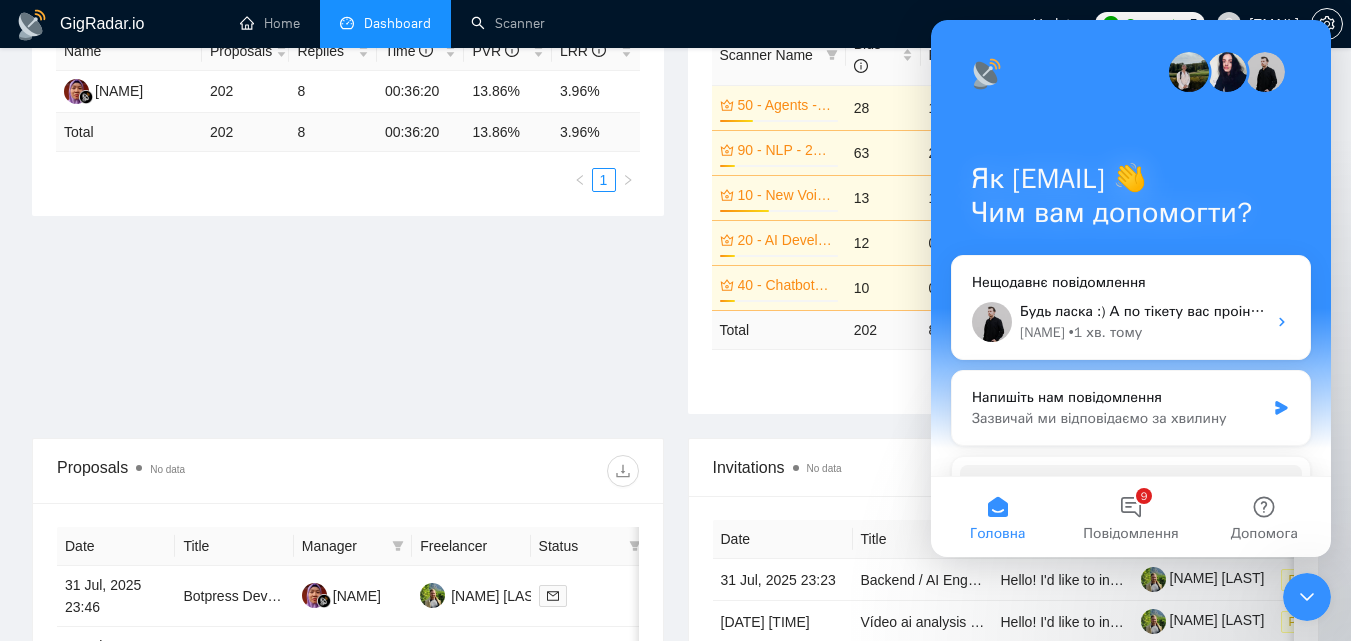 scroll, scrollTop: 0, scrollLeft: 0, axis: both 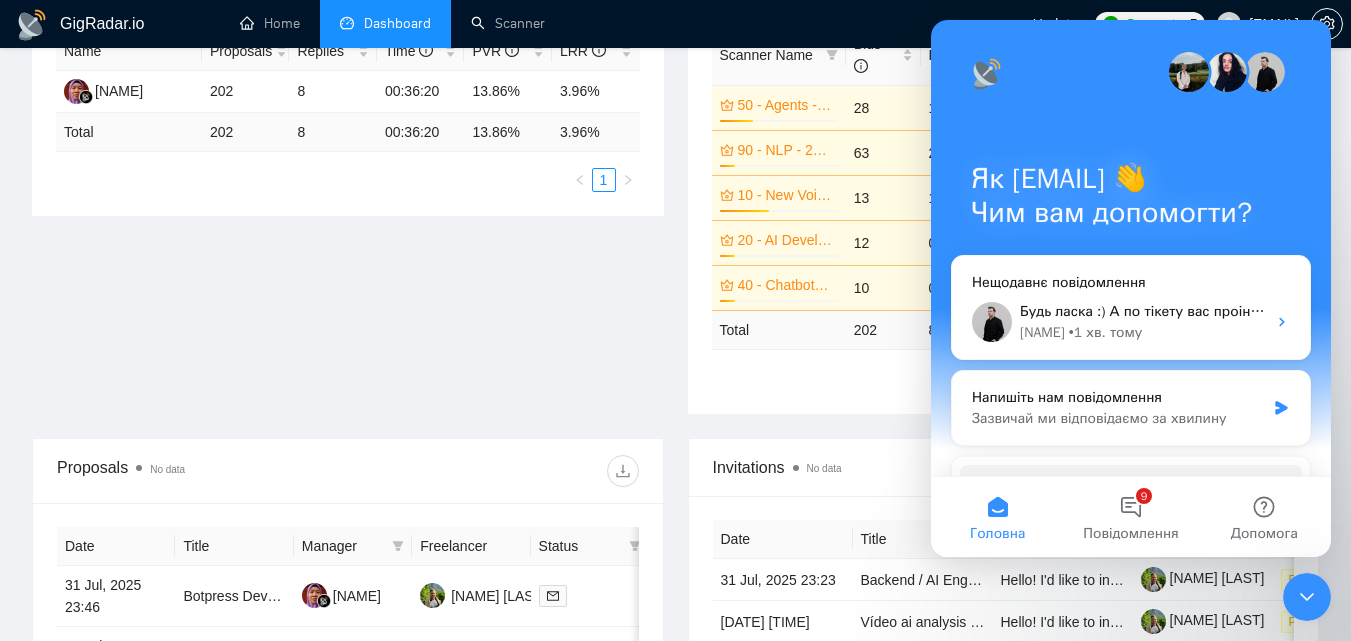 click at bounding box center [1307, 597] 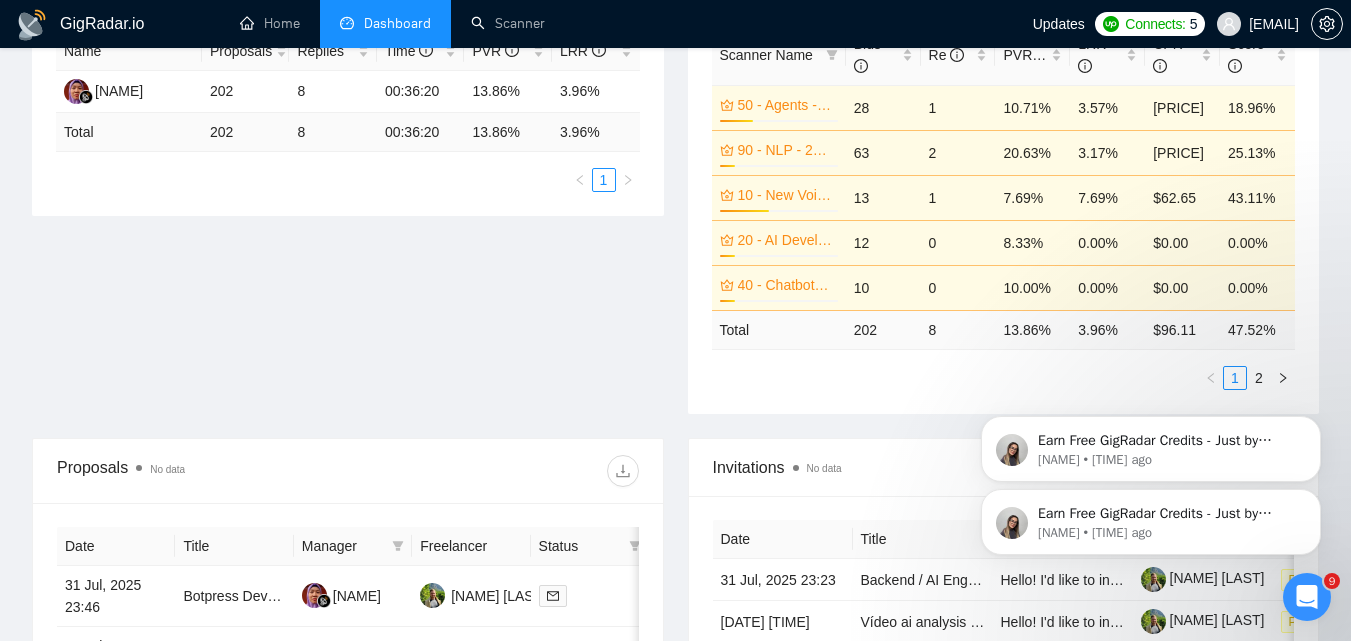 scroll, scrollTop: 0, scrollLeft: 0, axis: both 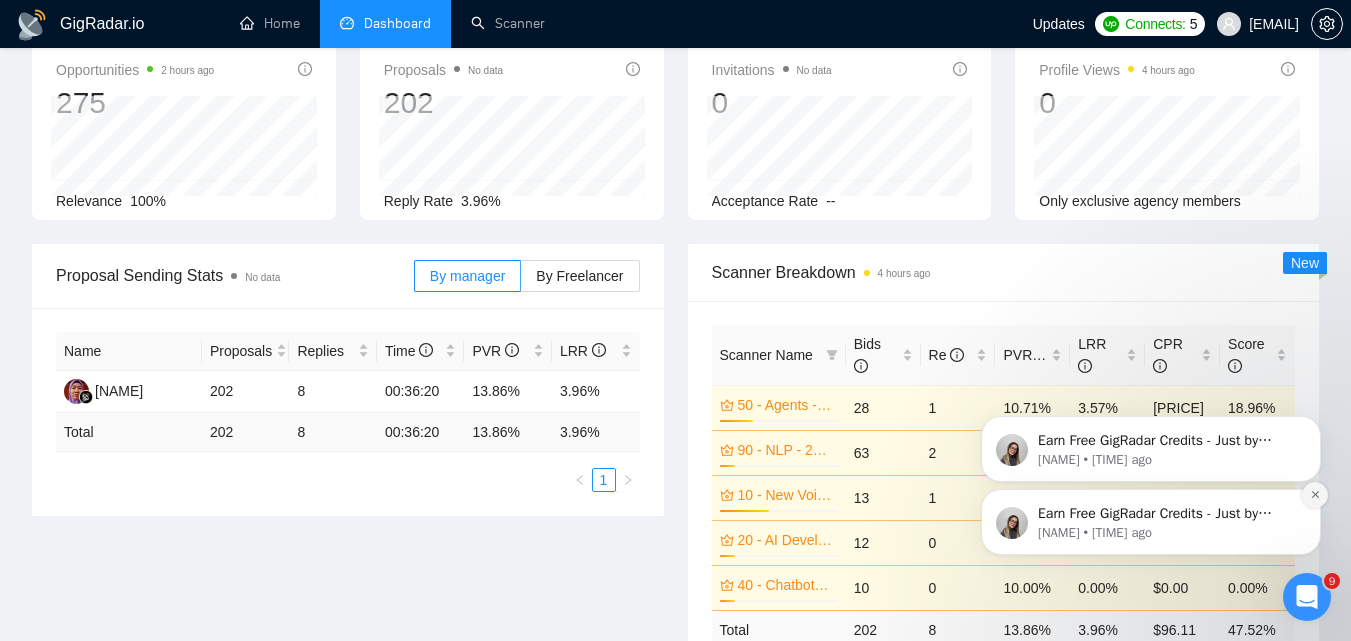 click 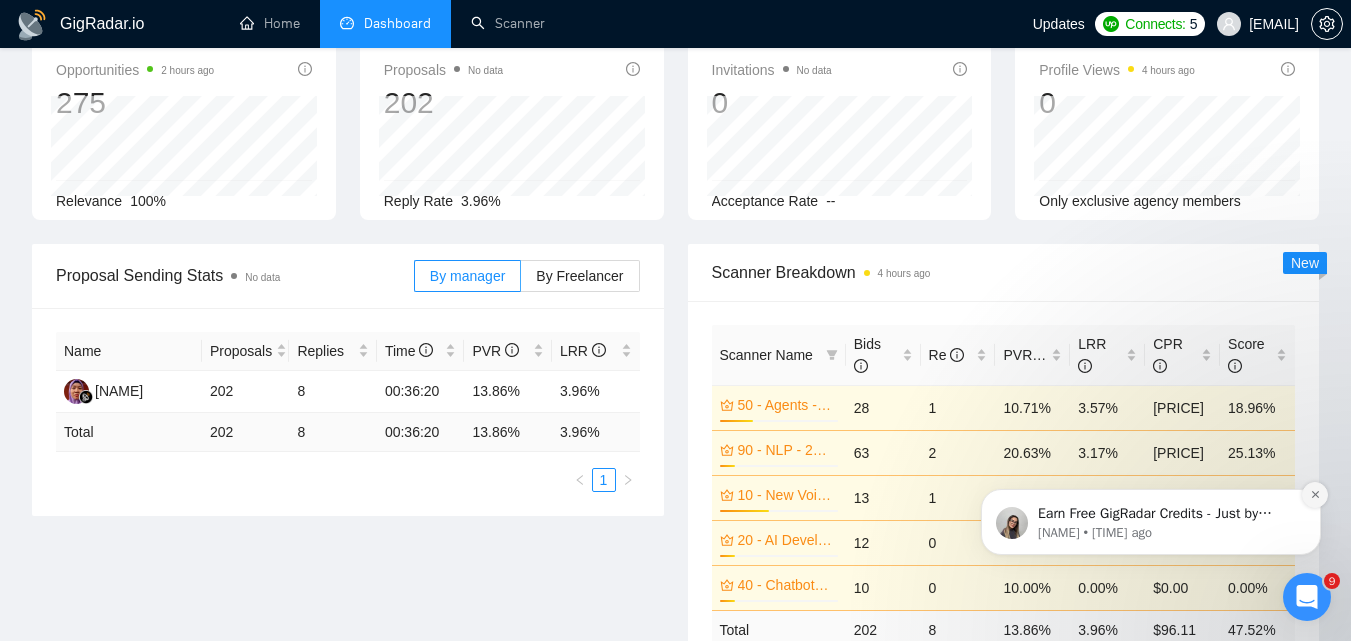 click 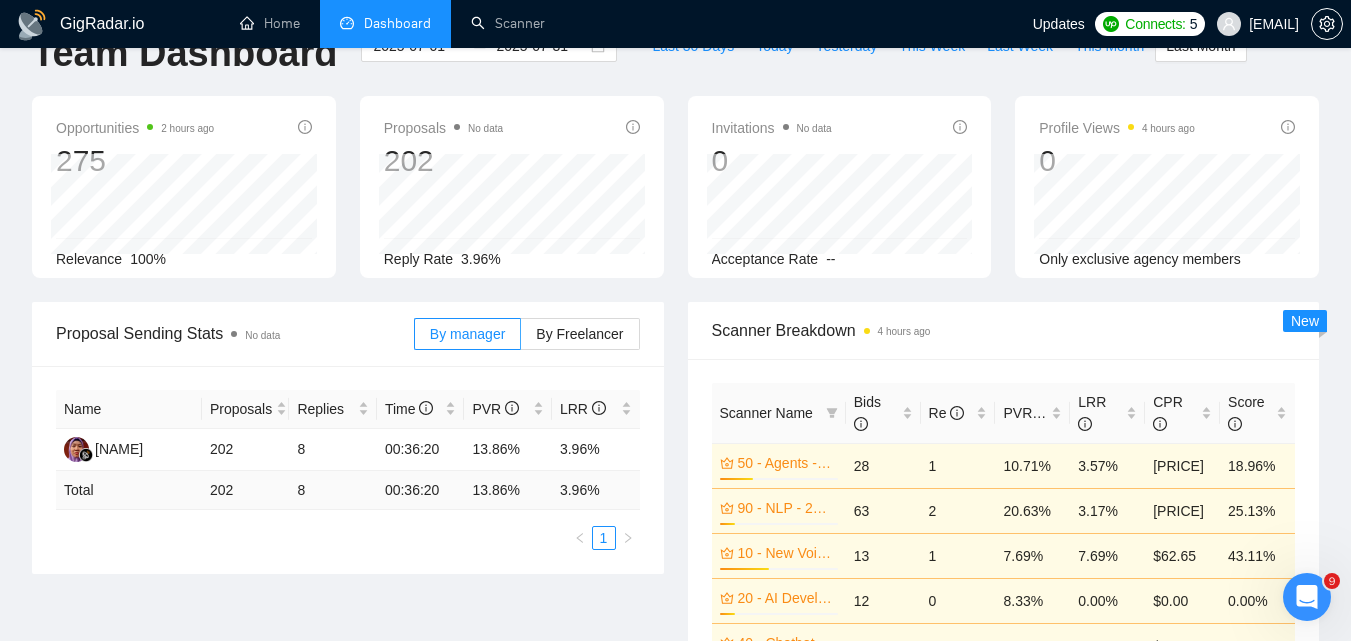 scroll, scrollTop: 744, scrollLeft: 0, axis: vertical 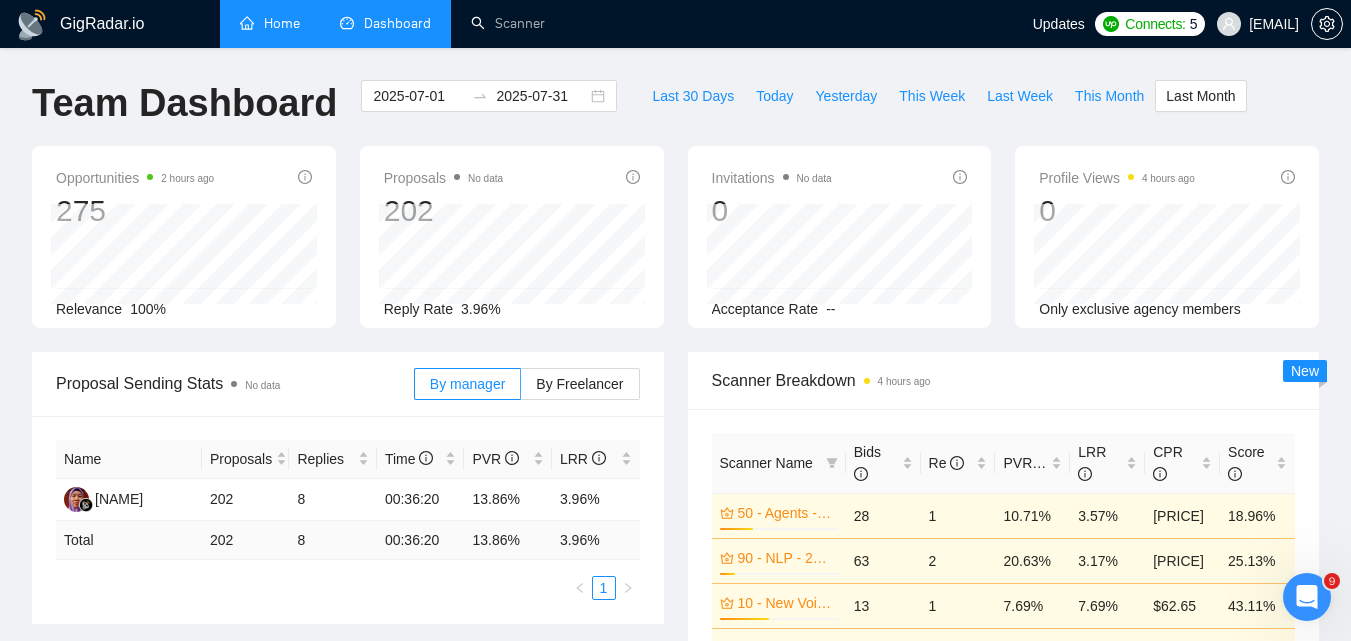 click on "Home" at bounding box center (270, 23) 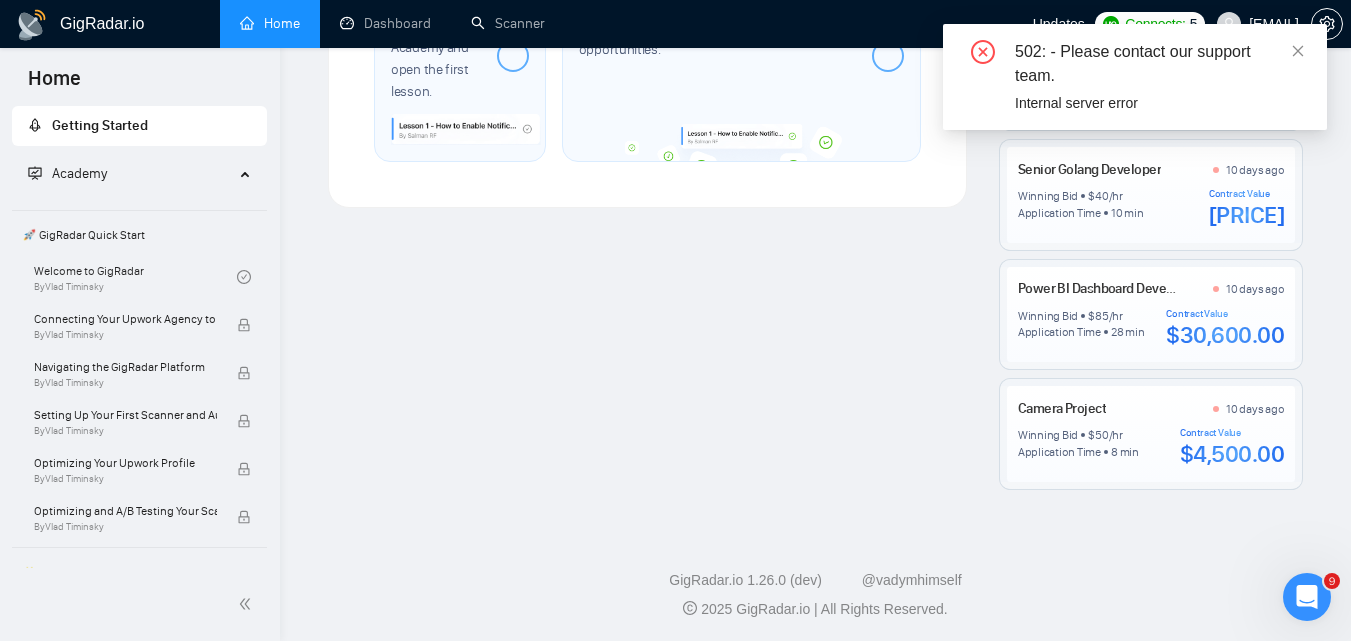 scroll, scrollTop: 1473, scrollLeft: 0, axis: vertical 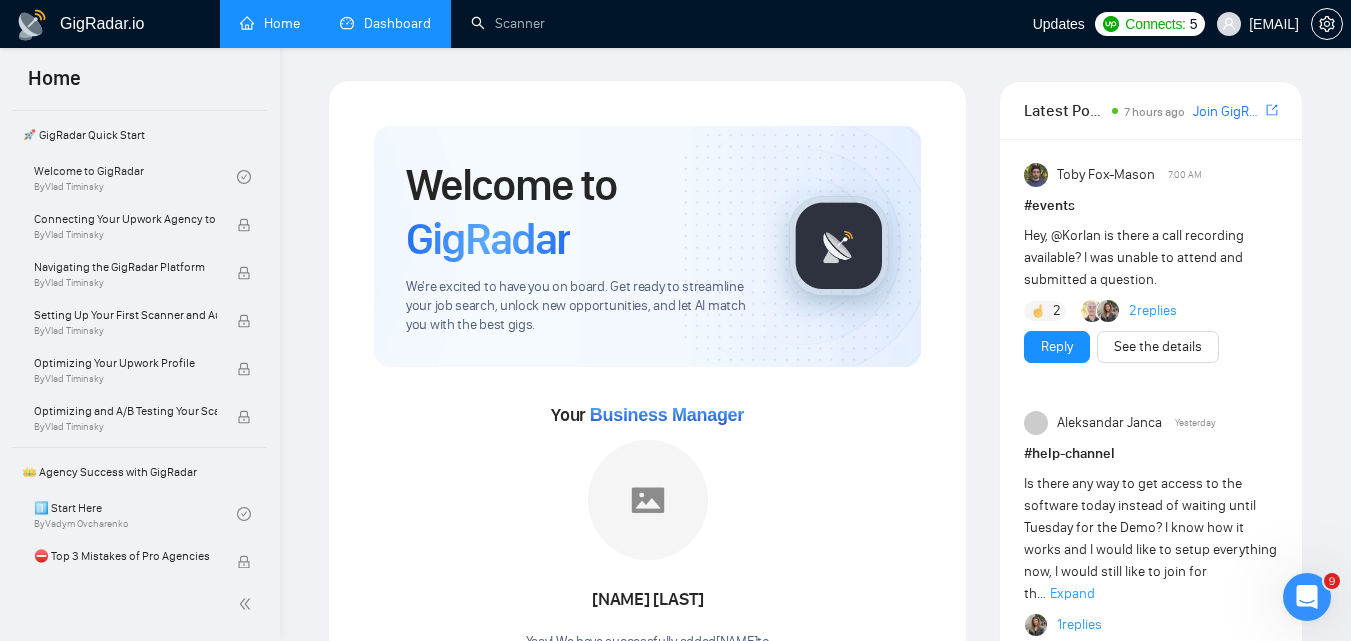 click on "Dashboard" at bounding box center [385, 23] 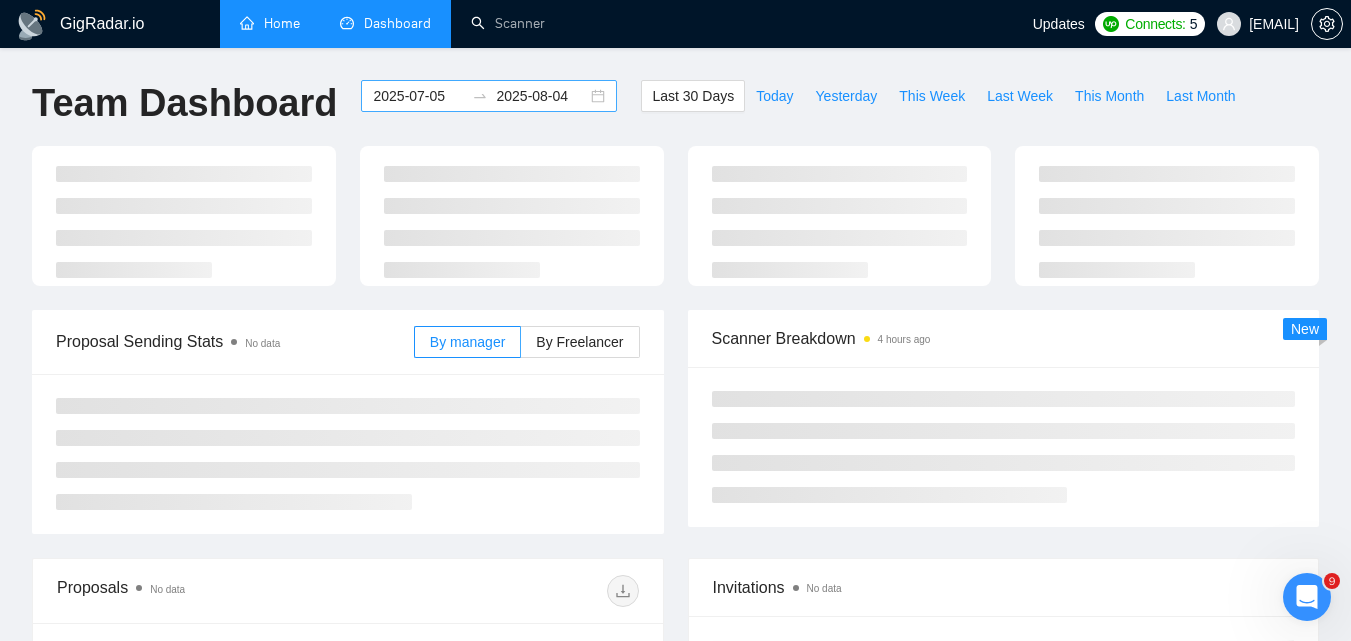 click on "2025-07-05 2025-08-04" at bounding box center [489, 96] 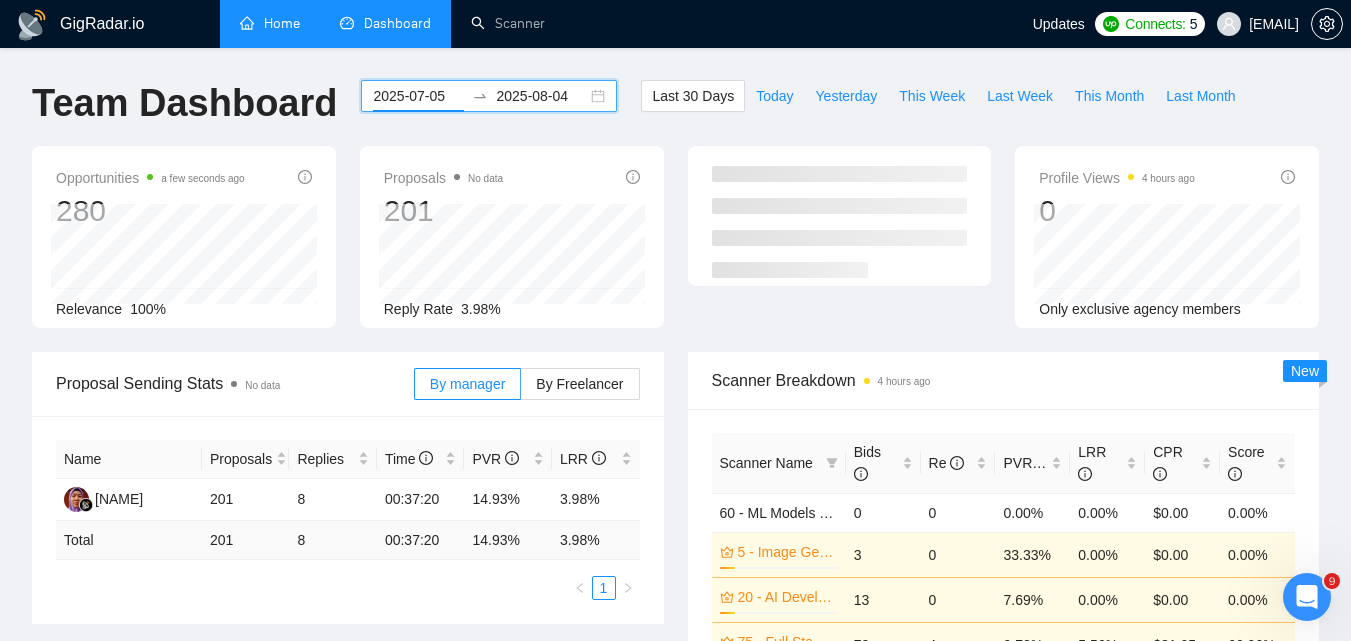 click on "2025-07-05 2025-08-04" at bounding box center (489, 96) 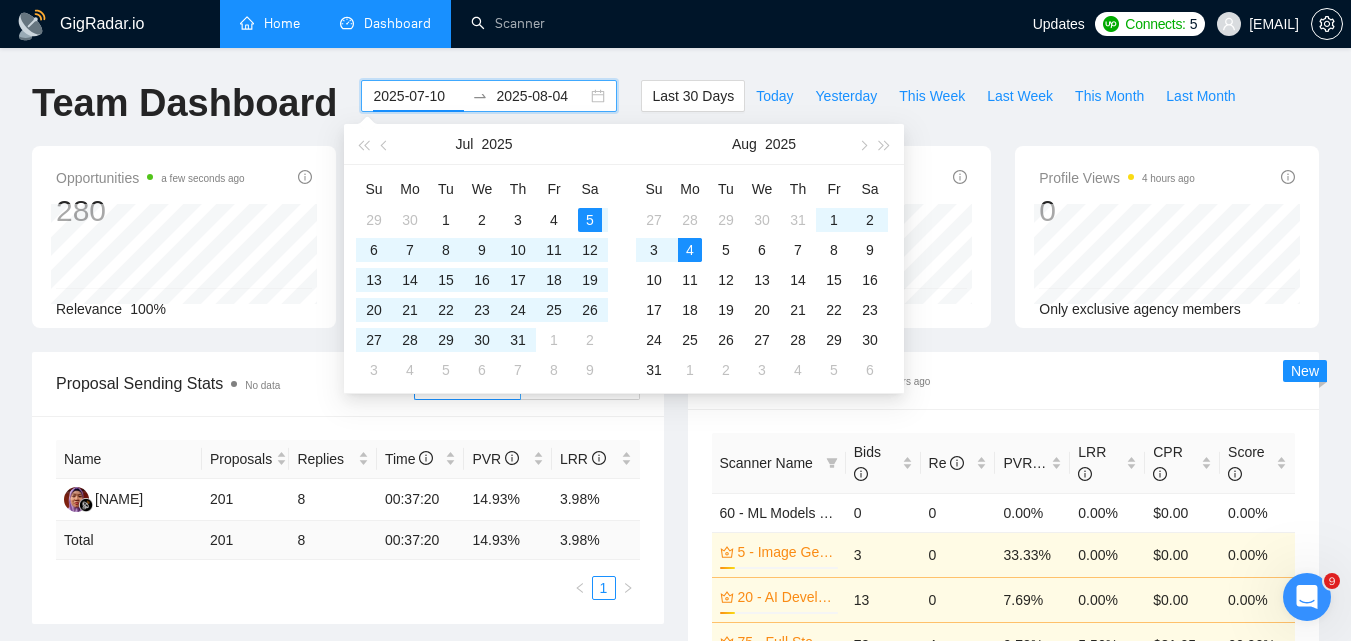 type on "2025-07-05" 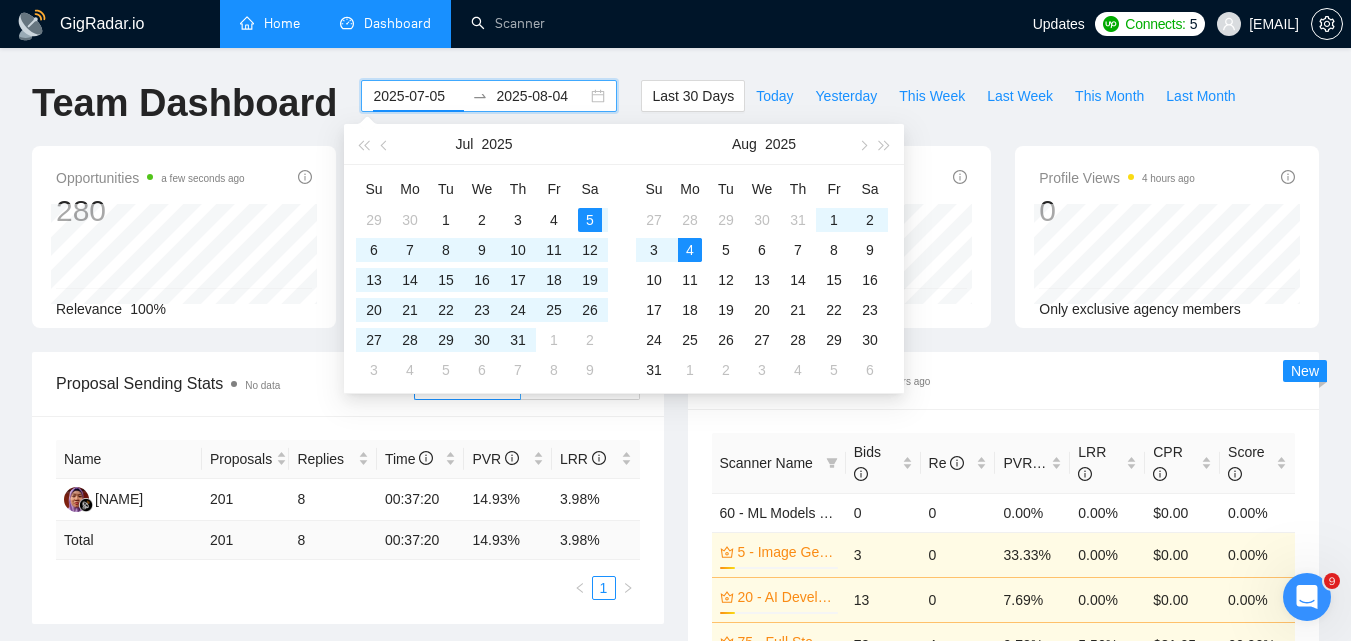 click on "GigRadar.io Home Dashboard Scanner Updates  Connects: 5 [EMAIL] Team Dashboard [DATE] [DATE] Last 30 Days Today Yesterday This Week Last Week This Month Last Month Opportunities a few seconds ago 280   Relevance 100% Proposals No data 201   Reply Rate 3.98% Invitations No data 0   Acceptance Rate -- Profile Views 4 hours ago 0   Only exclusive agency members Proposal Sending Stats No data By manager By Freelancer Name Proposals Replies Time   PVR   LRR   [NAME] 201 8 00:37:20 14.93% 3.98% Total 201 8 00:37:20 14.93 % 3.98 % 1 Scanner Breakdown 4 hours ago Scanner Name Bids   Re   PVR   LRR   CPR   Score   60 - ML Models - 2025.01.18 0 0 0.00% 0.00% $0.00 0.00% 5 - Image Generative AI - 2025.01.12 13% 3 0 33.33% 0.00% $0.00 0.00% 20 - AI Developer - 2025.03.03 13% 13 0 7.69% 0.00% $0.00 0.00% 75 - Full Stack - 2025.06.17 13% 72 4 9.72% 5.56% $81.05 66.96% 50 - Agents - 2025.01.18 28% 24 1 16.67% 4.17% $103.30 18.96% Total 200 8 15.00 % 4.00 % $ 96.72 47.52 % 1 2 New No data" at bounding box center (675, 871) 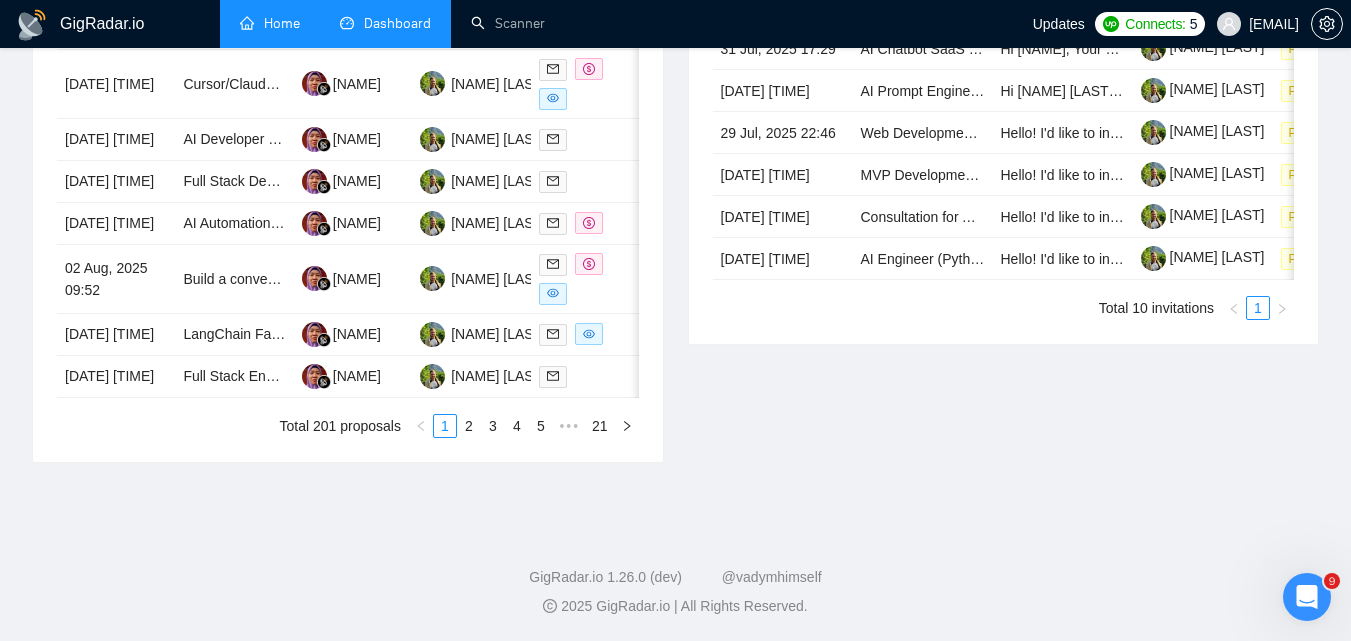 scroll, scrollTop: 1200, scrollLeft: 0, axis: vertical 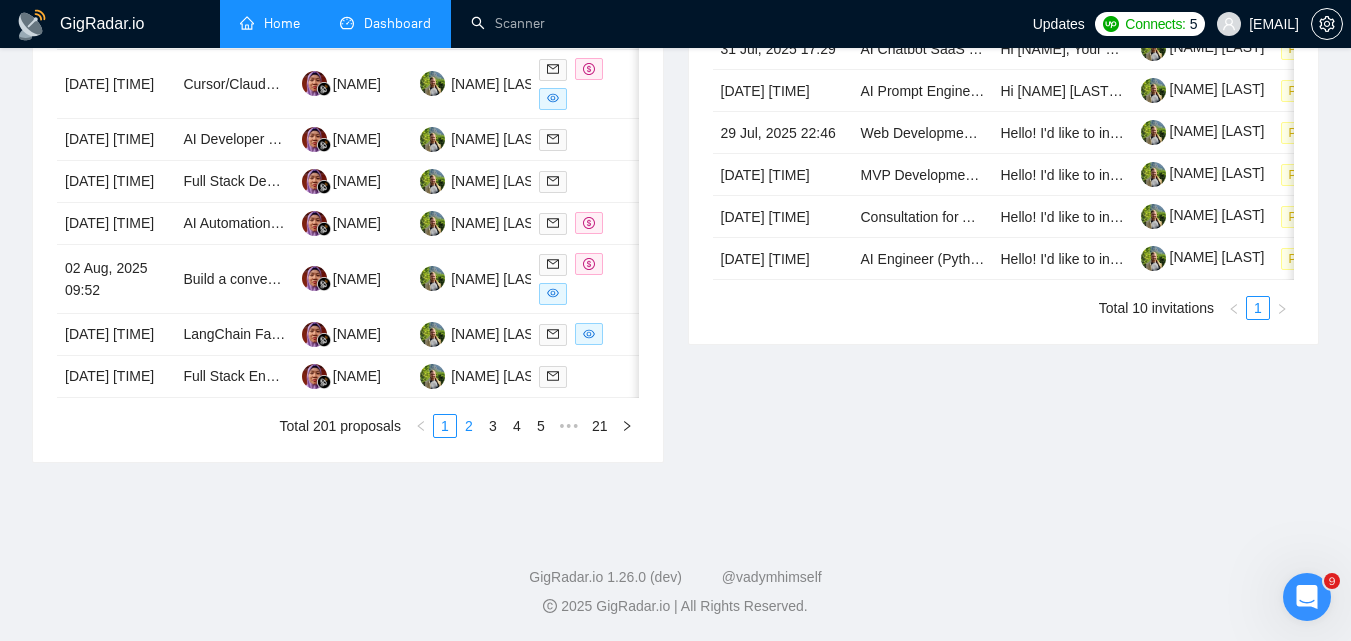 click on "2" at bounding box center (469, 426) 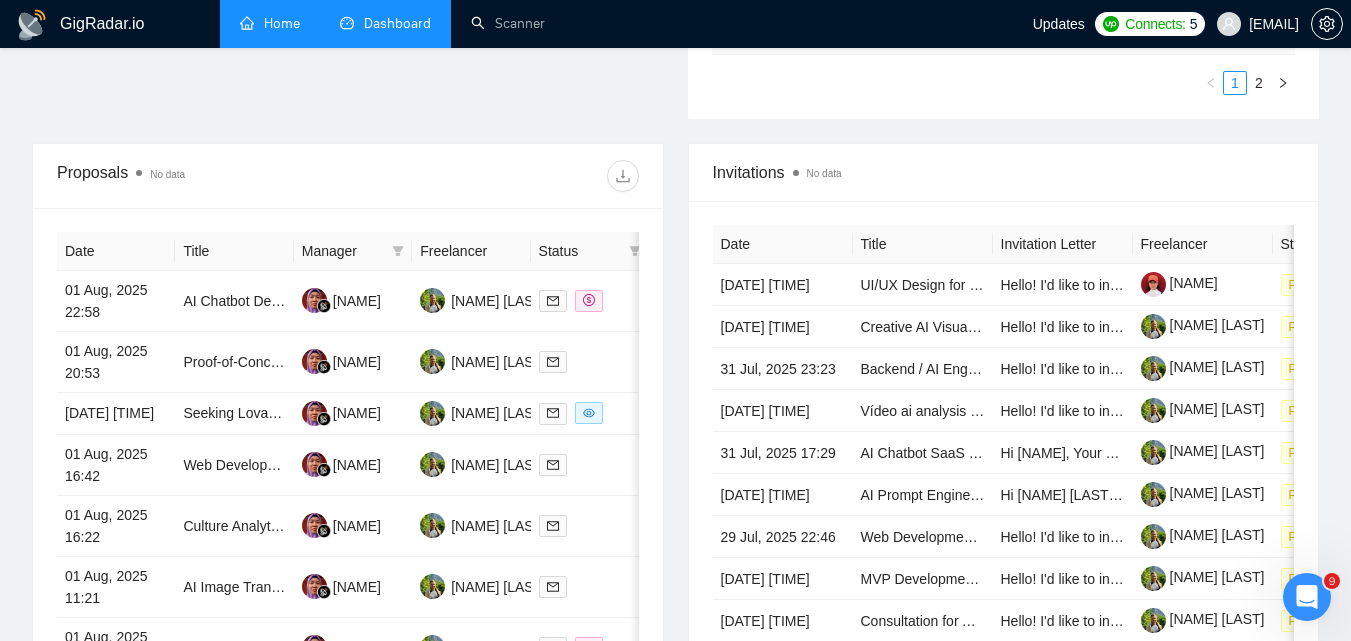 scroll, scrollTop: 695, scrollLeft: 0, axis: vertical 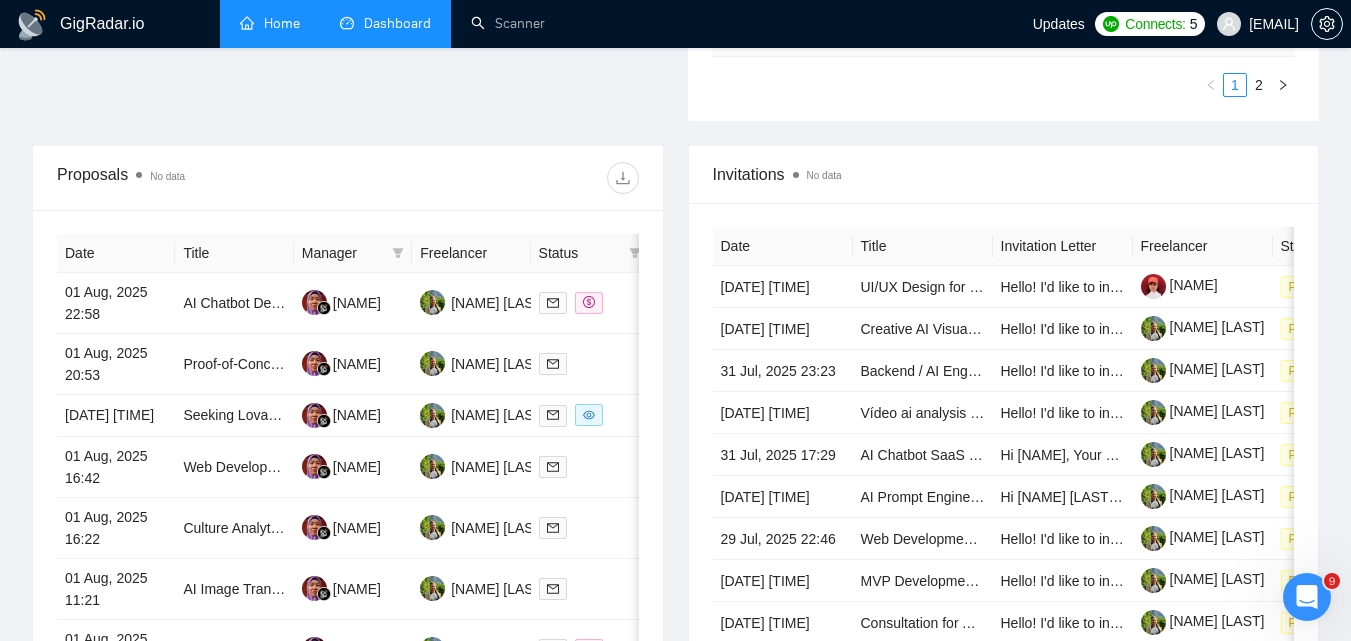 click 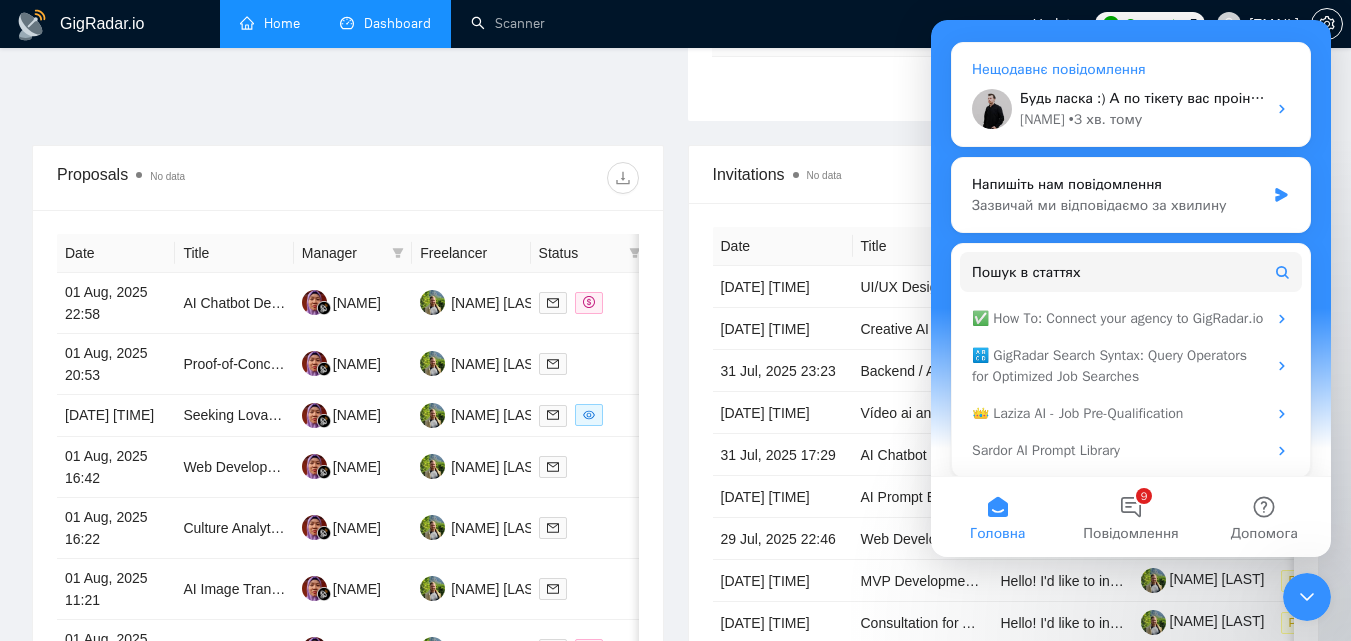 scroll, scrollTop: 200, scrollLeft: 0, axis: vertical 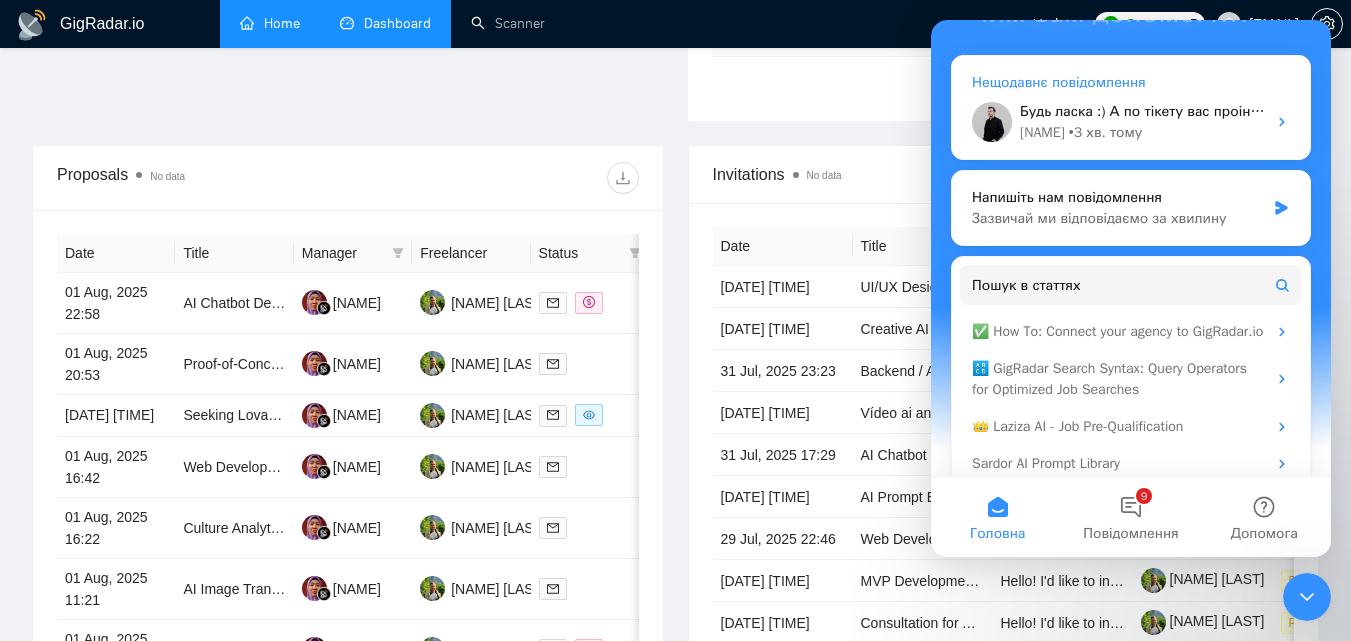 click on "[NAME] • [TIME] ago" at bounding box center (1143, 132) 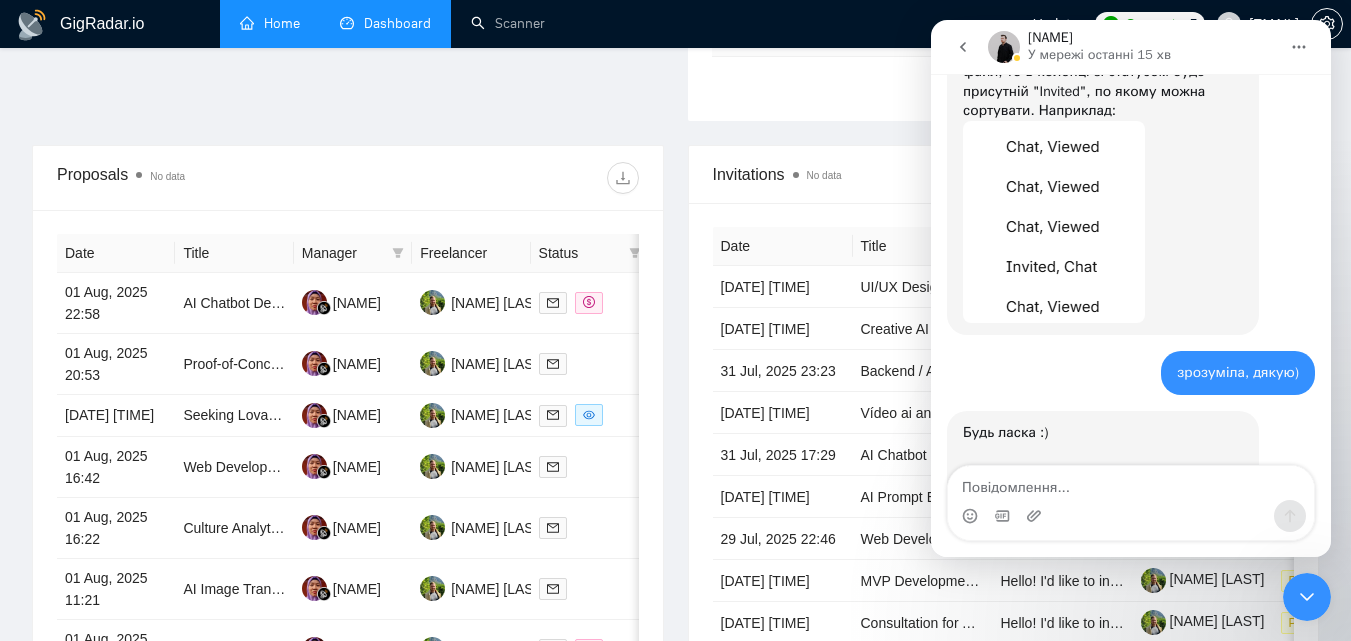 scroll, scrollTop: 1623, scrollLeft: 0, axis: vertical 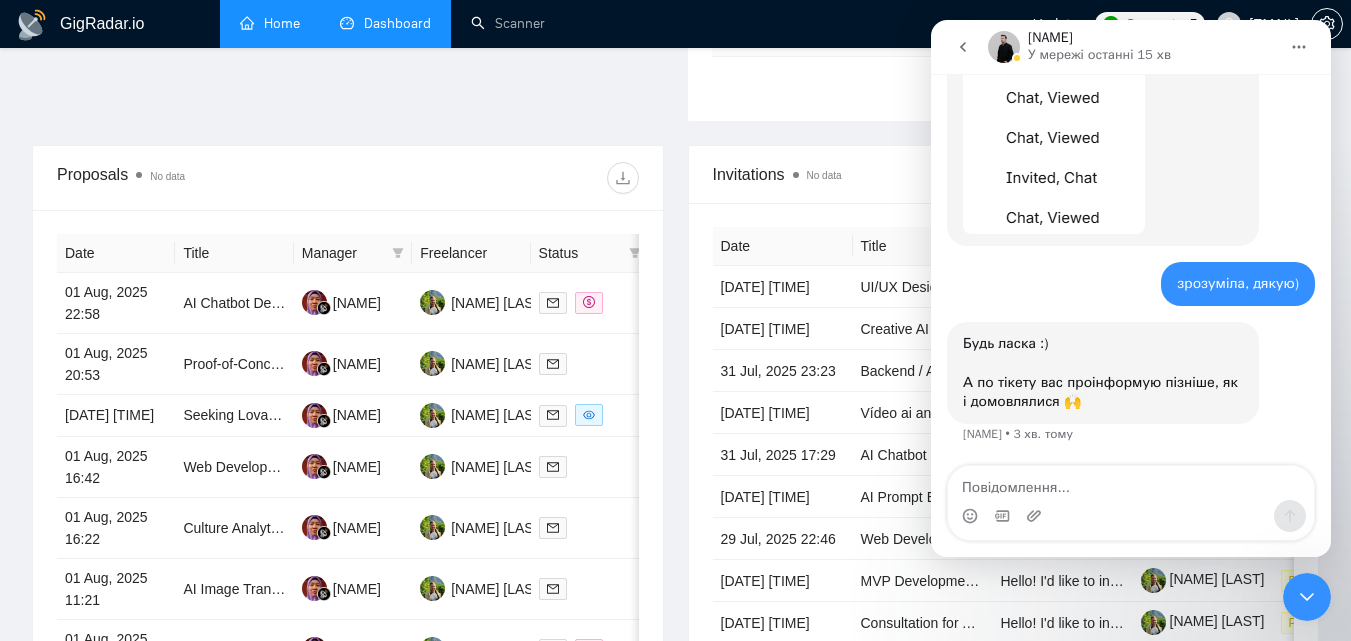 click at bounding box center [1131, 483] 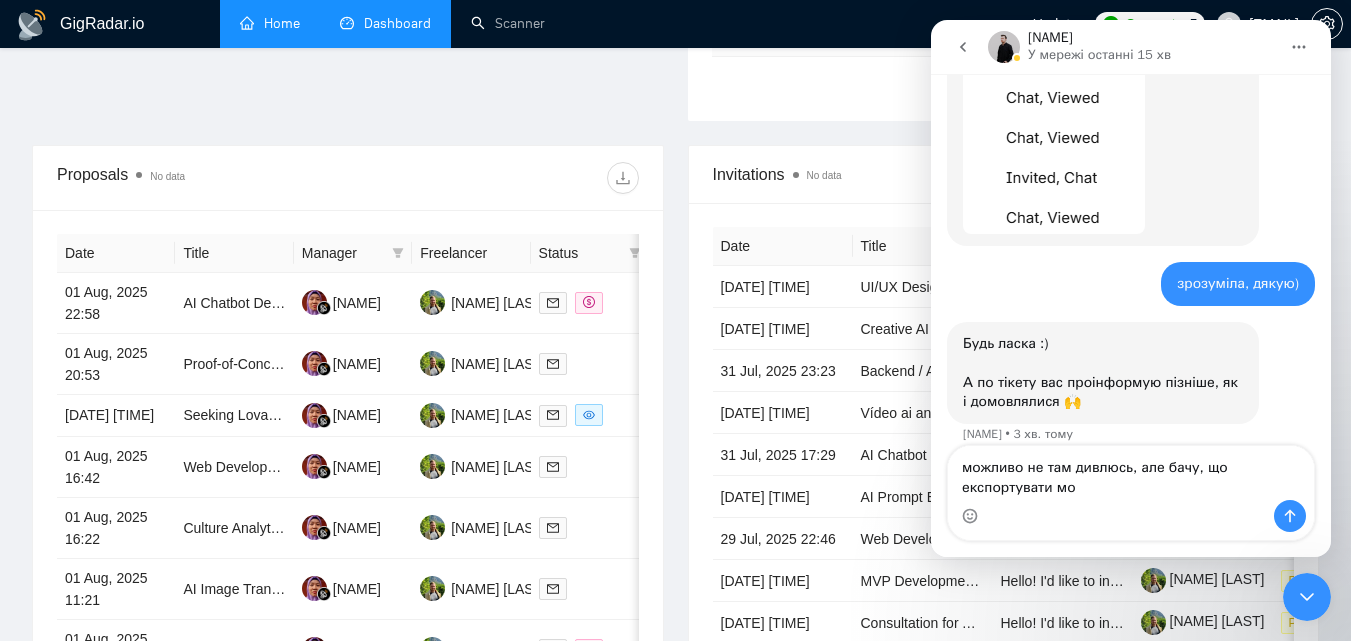 scroll, scrollTop: 1643, scrollLeft: 0, axis: vertical 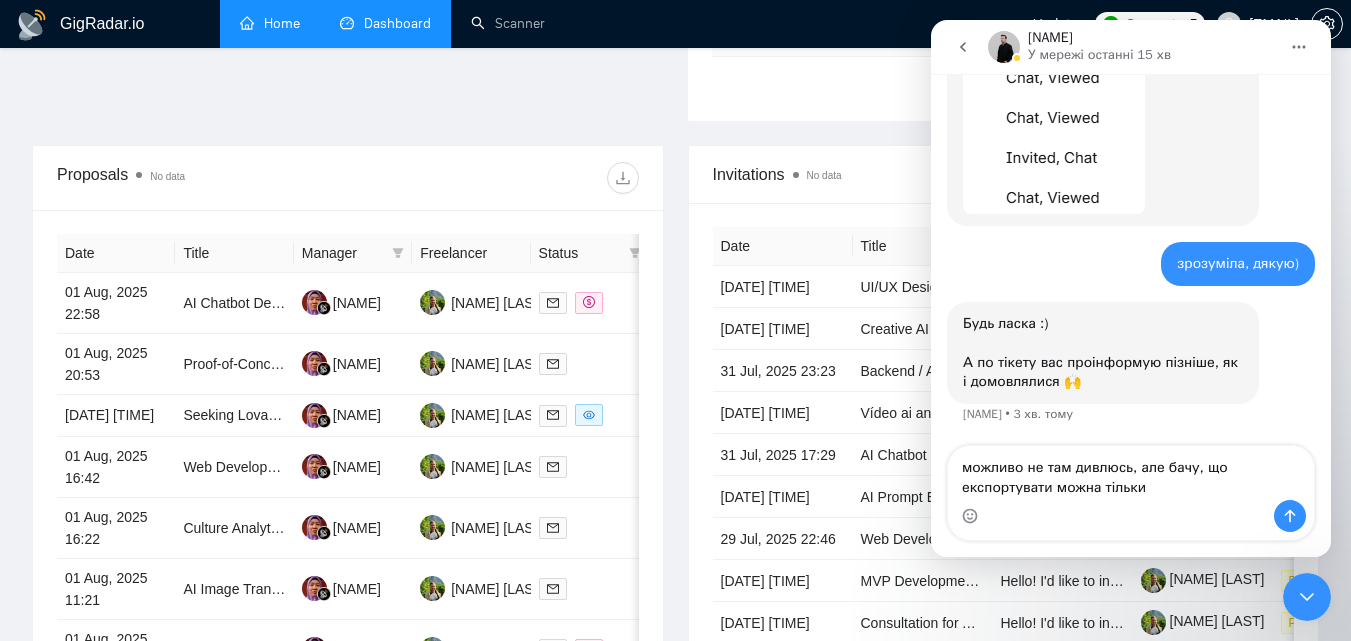 click on "Proposals No data" at bounding box center [202, 178] 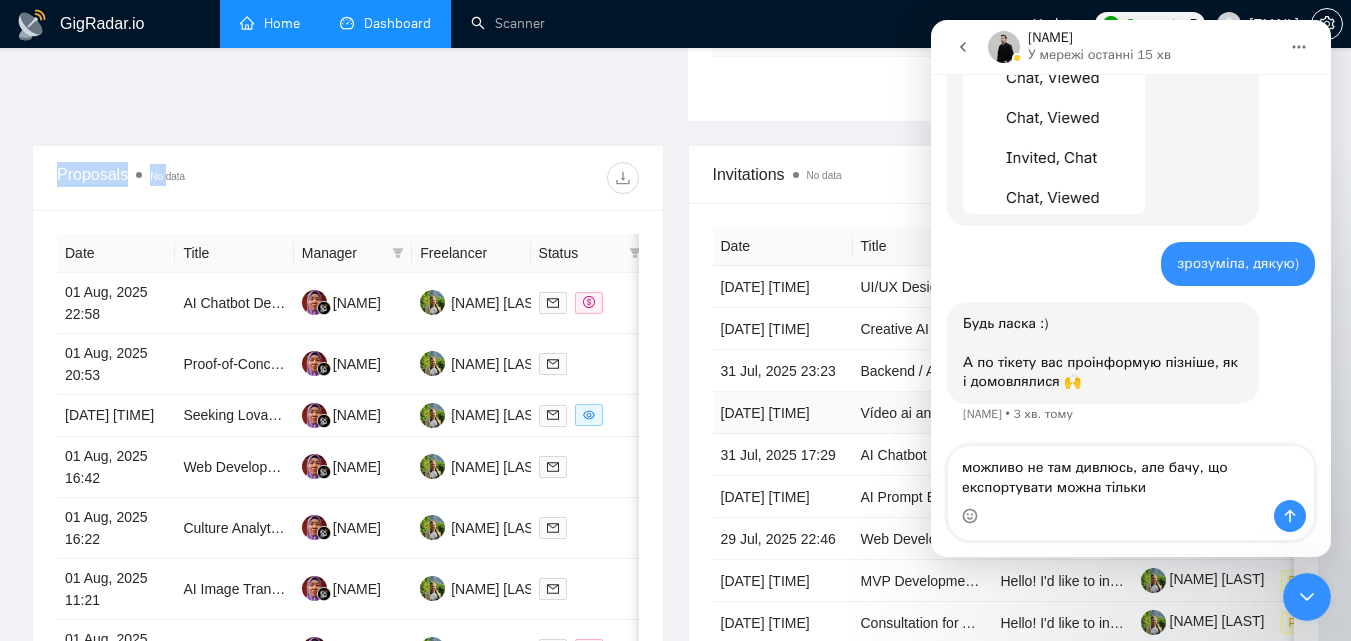 copy on "Proposals No" 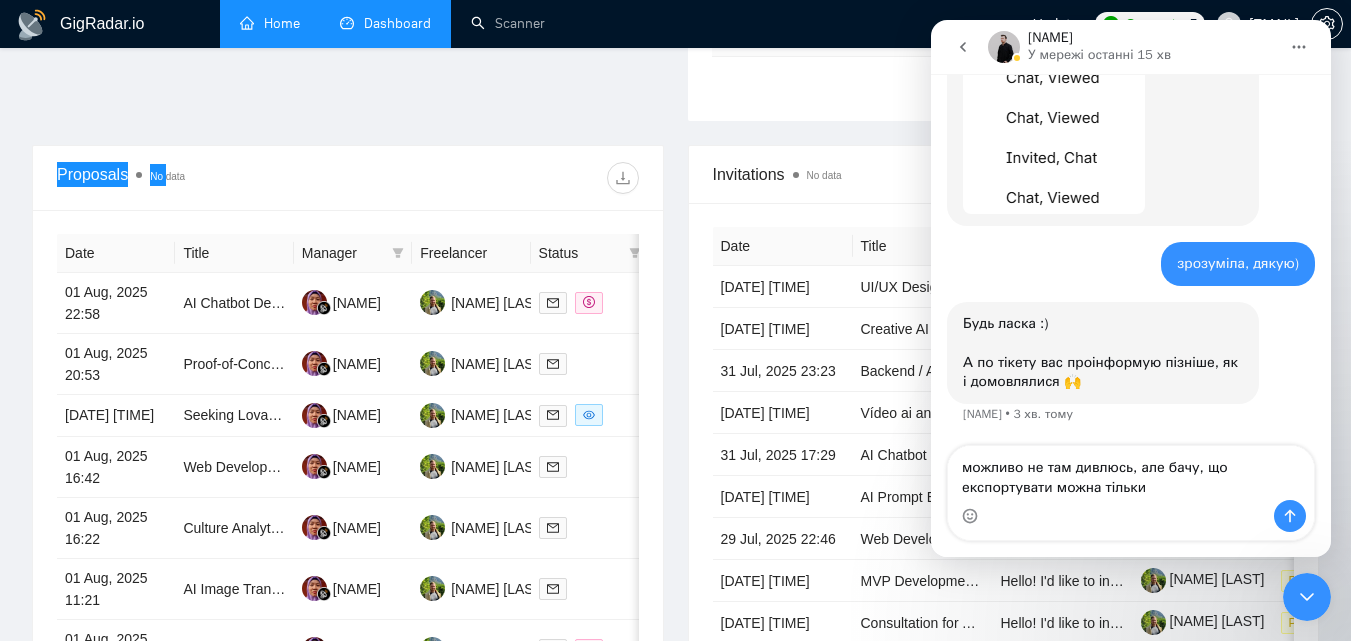 click at bounding box center (1131, 516) 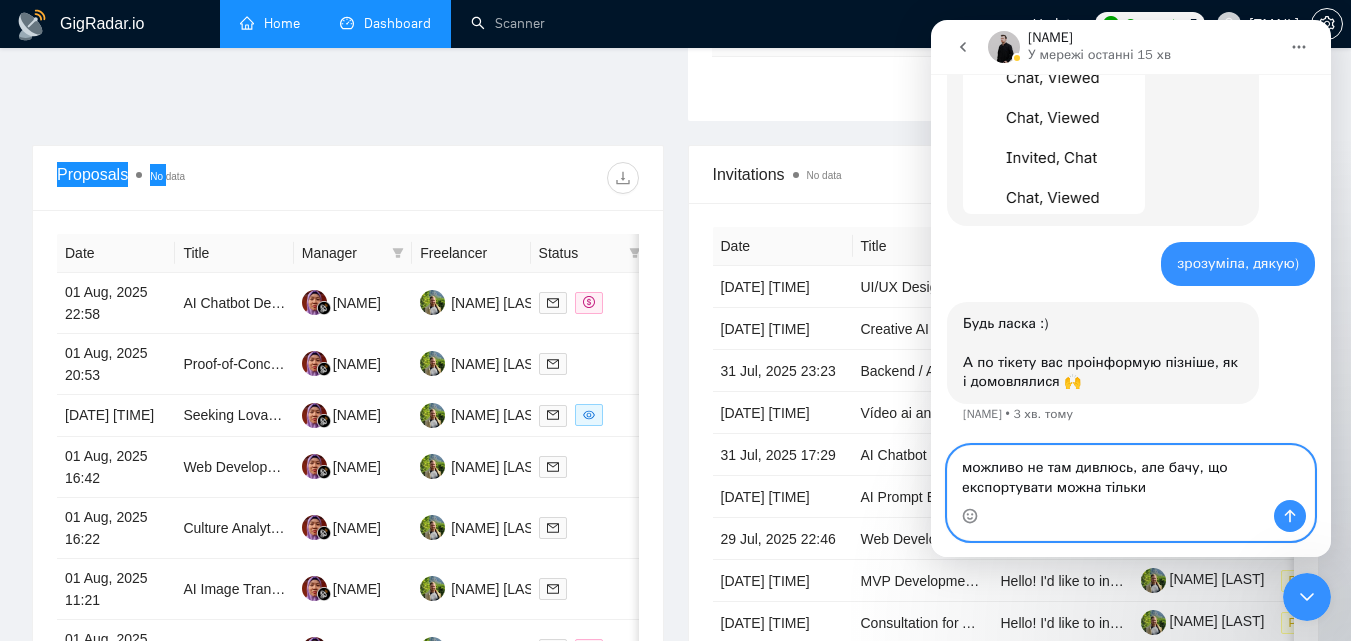 click on "можливо не там дивлюсь, але бачу, що експортувати можна тільки" at bounding box center (1131, 473) 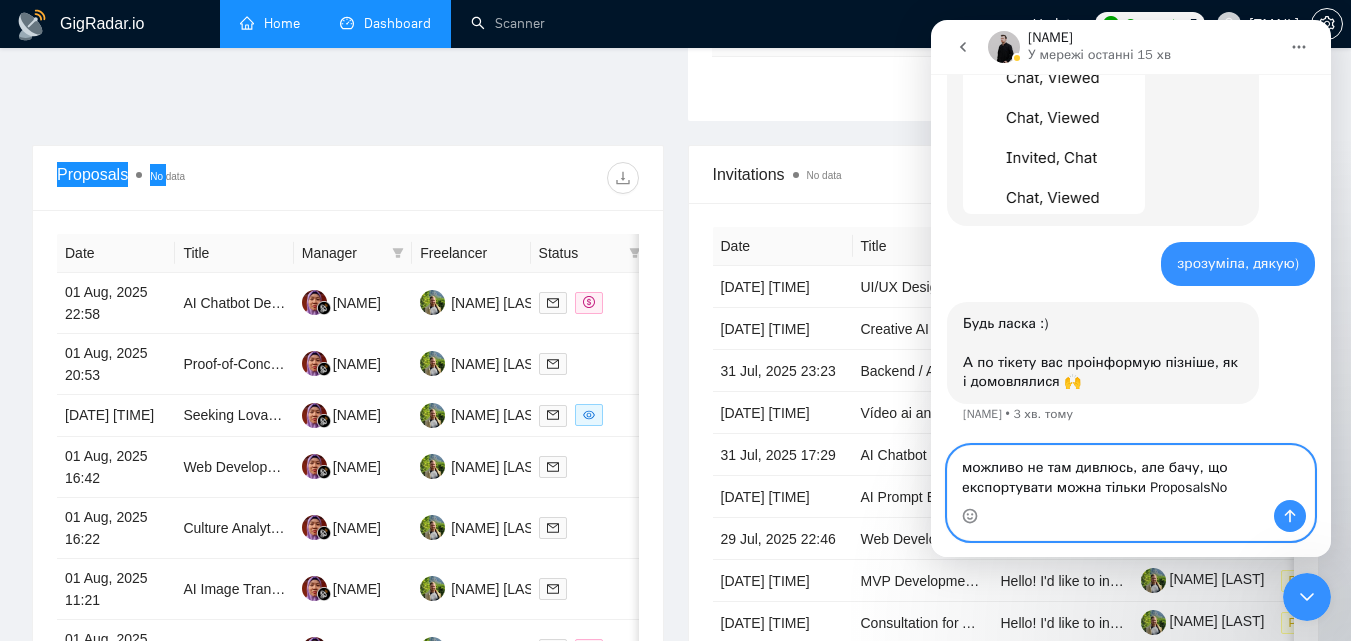 click on "можливо не там дивлюсь, але бачу, що експортувати можна тільки ProposalsNo" at bounding box center [1131, 473] 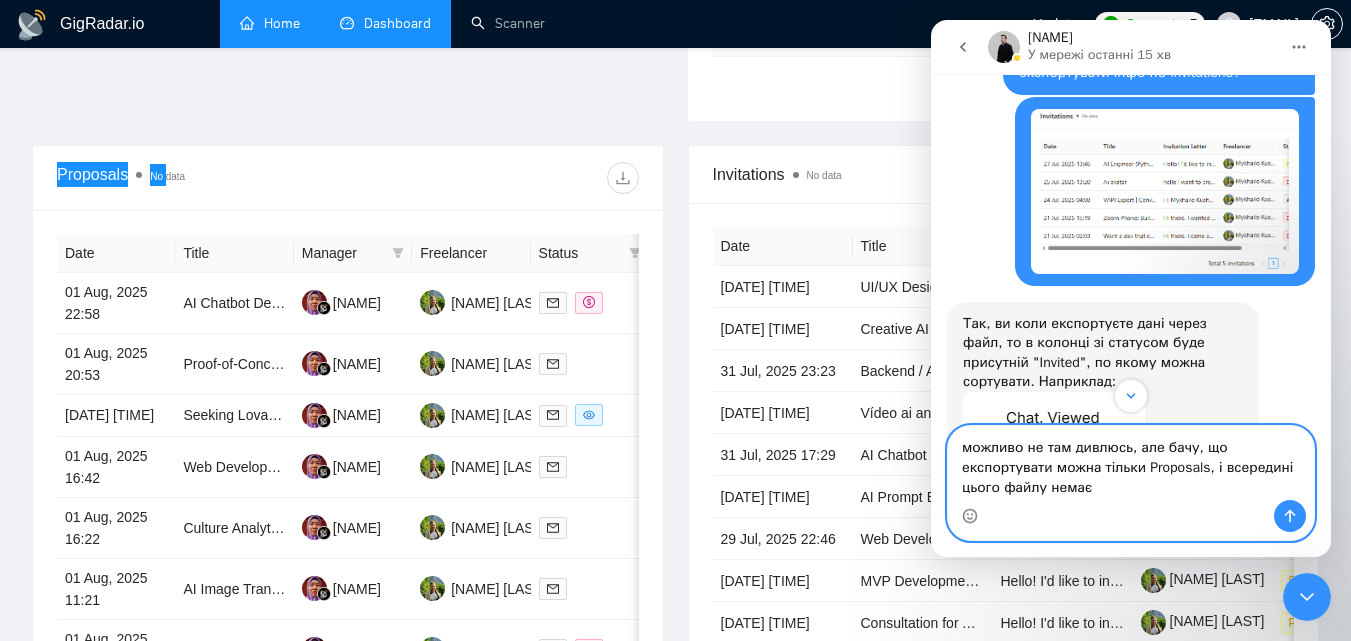 scroll, scrollTop: 1363, scrollLeft: 0, axis: vertical 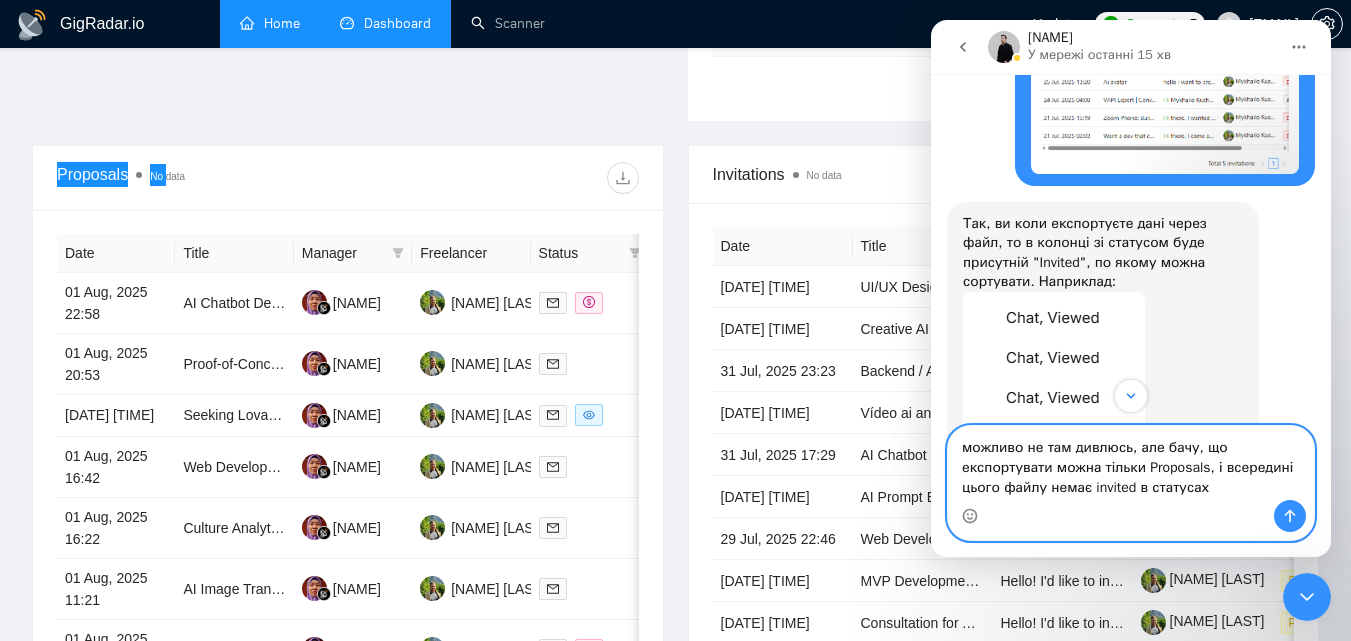 type on "можливо не там дивлюсь, але бачу, що експортувати можна тільки Proposals, і всередині цього файлу немає invited в статусах" 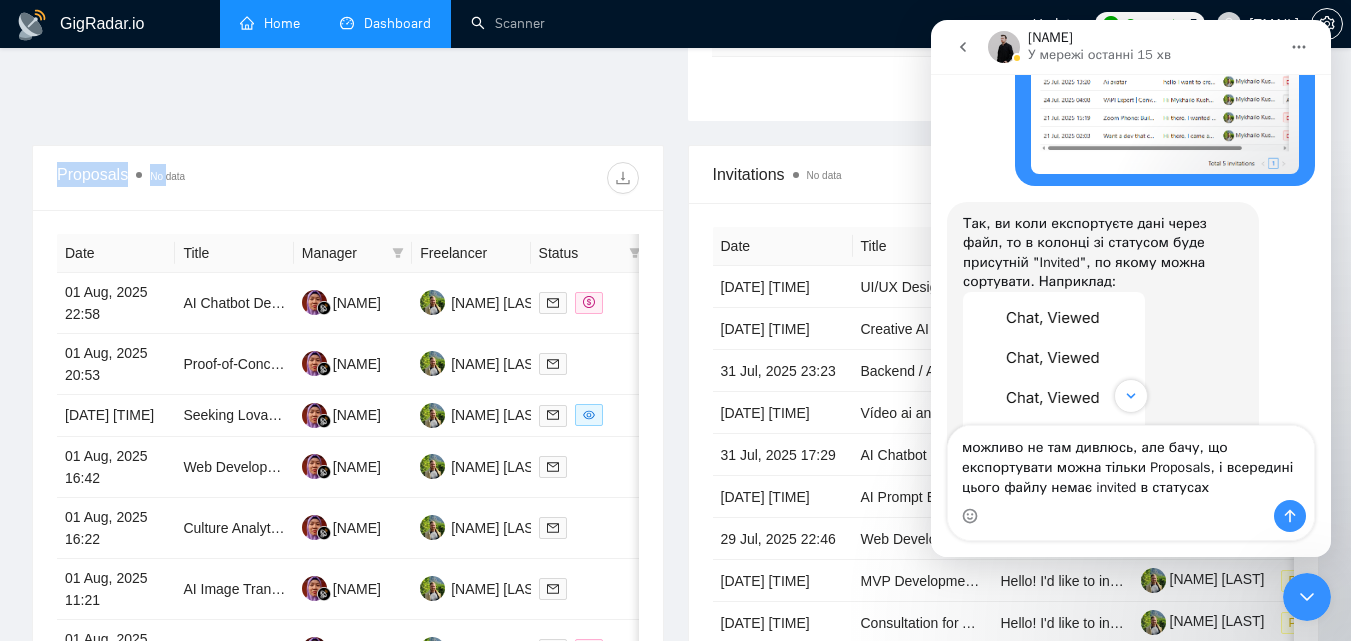 click on "Proposal Sending Stats No data By manager By Freelancer Name Proposals Replies Time PVR LRR [NAME] 201 8 00:37:20 14.93% 3.98% Total 201 8 00:37:20 14.93 % 3.98 % 1 Scanner Breakdown 4 hours ago Scanner Name Bids Re PVR LRR CPR Score 60 - ML Models - 2025.01.18 0 0 0.00% 0.00% $0.00 0.00% 5 - Image Generative AI - 2025.01.12 13% 3 0 33.33% 0.00% $0.00 0.00% 20 - AI Developer - 2025.03.03 13% 13 0 7.69% 0.00% $0.00 0.00% 75 - Full Stack - 2025.06.17 13% 72 4 9.72% 5.56% $81.05 66.96% 50 - Agents - 2025.01.18 28% 24 1 16.67% 4.17% $103.30 18.96% Total 200 8 15.00 % 4.00 % $ 96.72 47.52 % 1 2 New" at bounding box center [675, -99] 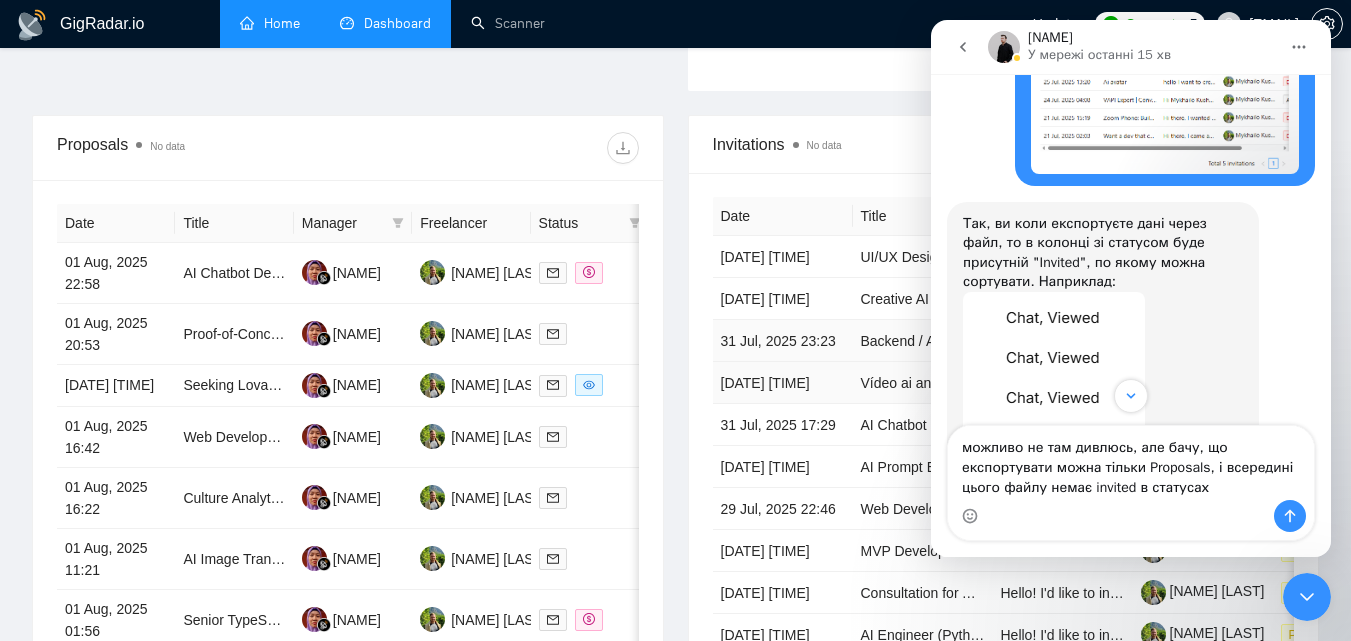 scroll, scrollTop: 695, scrollLeft: 0, axis: vertical 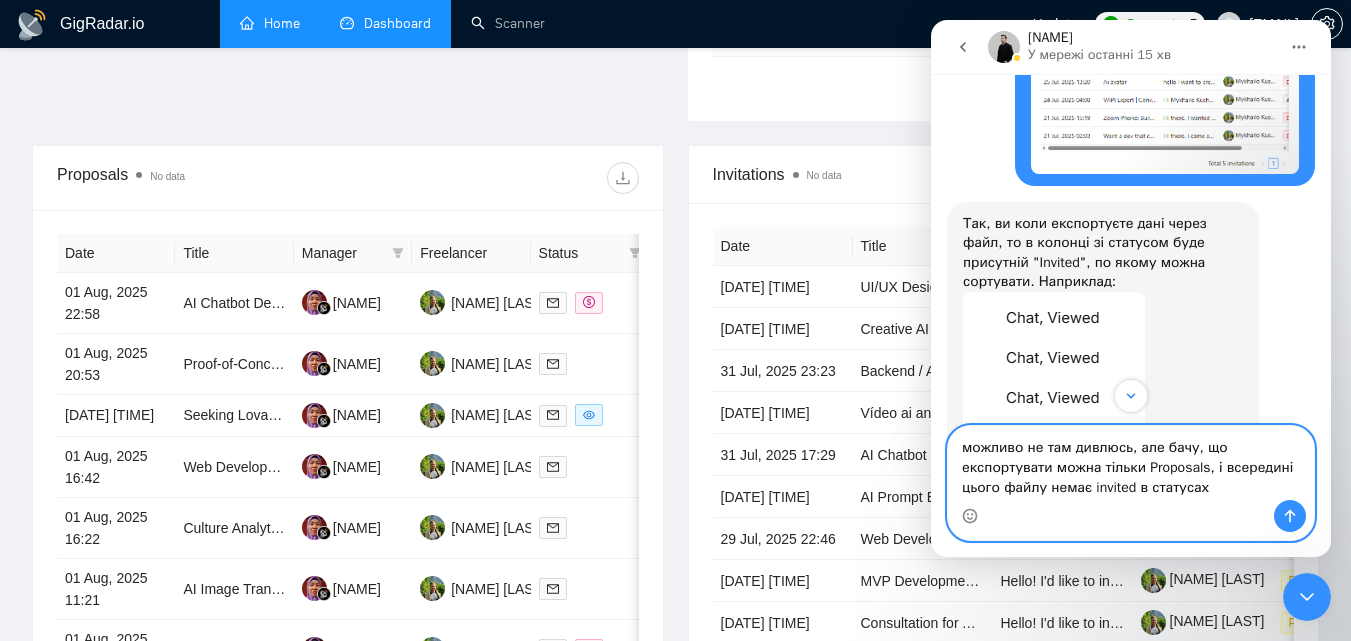 click on "можливо не там дивлюсь, але бачу, що експортувати можна тільки Proposals, і всередині цього файлу немає invited в статусах" at bounding box center (1131, 463) 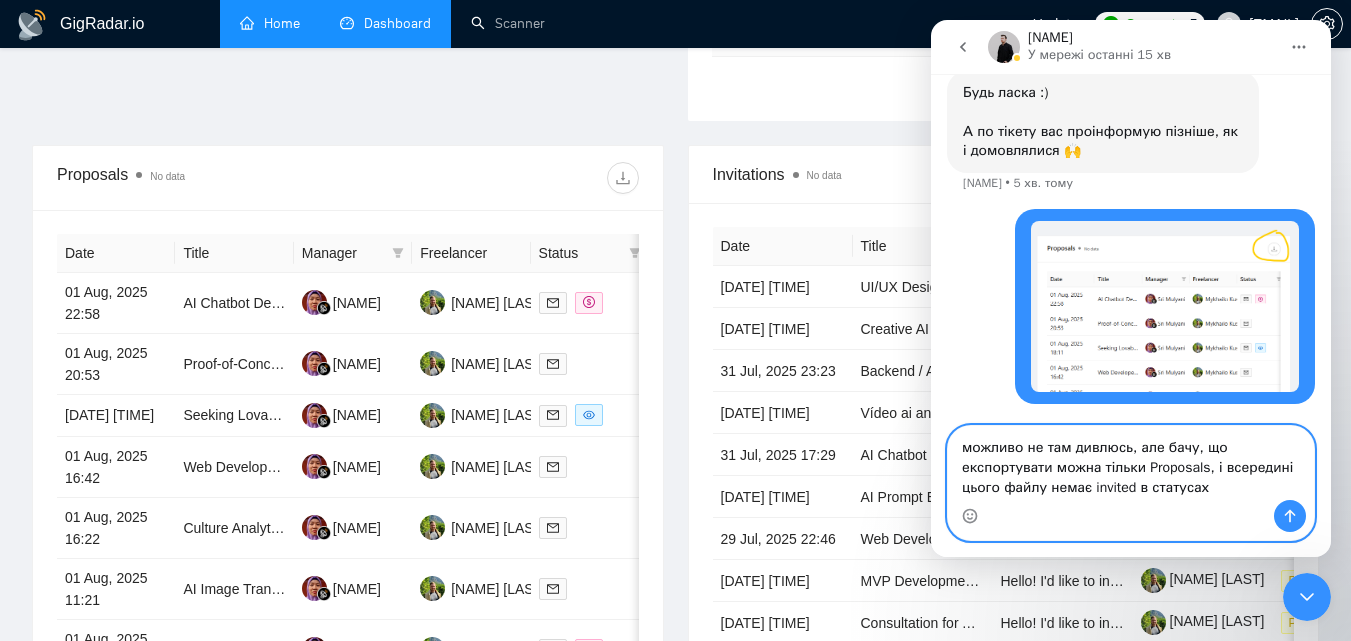 type 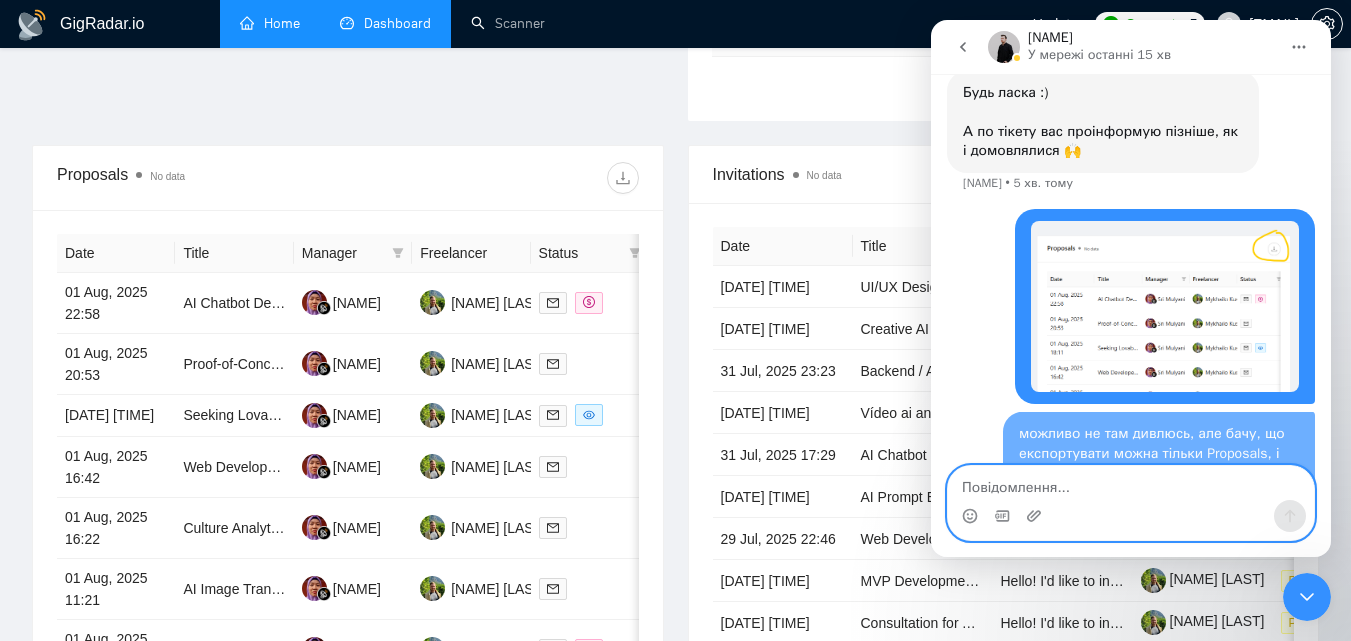 scroll, scrollTop: 1939, scrollLeft: 0, axis: vertical 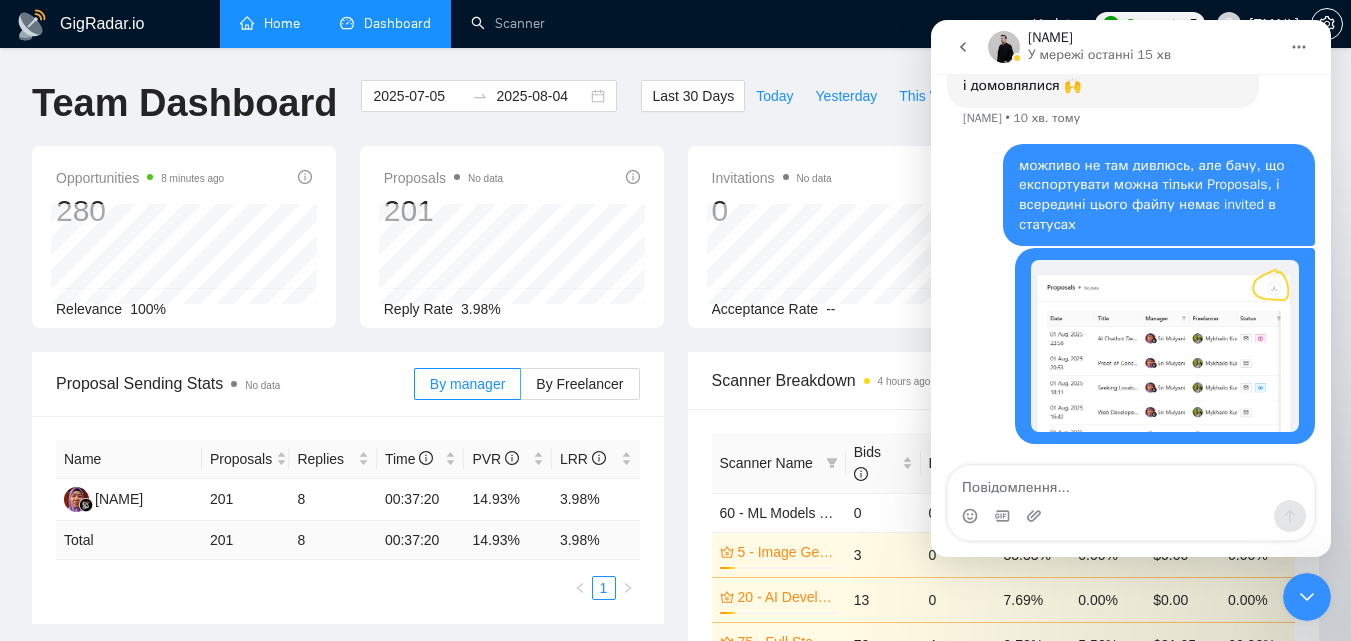 click on "GigRadar.io Home Dashboard Scanner Updates Connects: 5 [EMAIL] Team Dashboard [DATE] [DATE] Last 30 Days Today Yesterday This Week Last Week This Month Last Month Opportunities 8 minutes ago 280 Relevance 100% Proposals No data 201 Reply Rate 3.98% Invitations No data 0 Acceptance Rate -- Profile Views 4 hours ago 0 Only exclusive agency members Proposal Sending Stats No data By manager By Freelancer Name Proposals Replies Time PVR LRR [NAME] 201 8 00:37:20 14.93% 3.98% Total 201 8 00:37:20 14.93 % 3.98 % 1 Scanner Breakdown 4 hours ago Scanner Name Bids Re PVR LRR CPR Score 60 - ML Models - 2025.01.18 0 0 0.00% 0.00% $0.00 0.00% 5 - Image Generative AI - 2025.01.12 13% 3 0 33.33% 0.00% $0.00 0.00% 20 - AI Developer - 2025.03.03 13% 13 0 7.69% 0.00% $0.00 0.00% 75 - Full Stack - 2025.06.17 13% 72 4 9.72% 5.56% $81.05 66.96% 50 - Agents - 2025.01.18 28% 24 1 16.67% 4.17% $103.30 18.96% Total 200 8 15.00 % 4.00 % $ 96.72 47.52 % 1 2 New Proposals" at bounding box center [675, 891] 